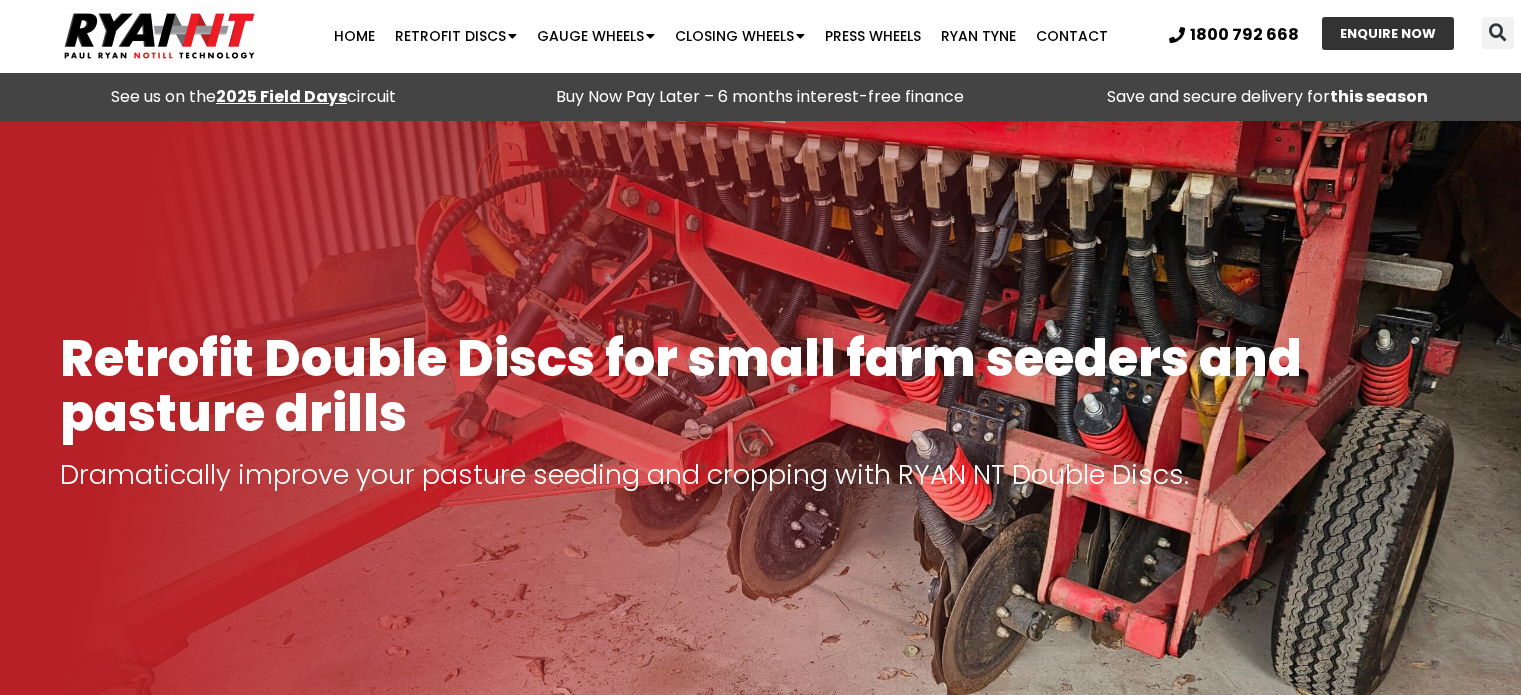 scroll, scrollTop: 404, scrollLeft: 0, axis: vertical 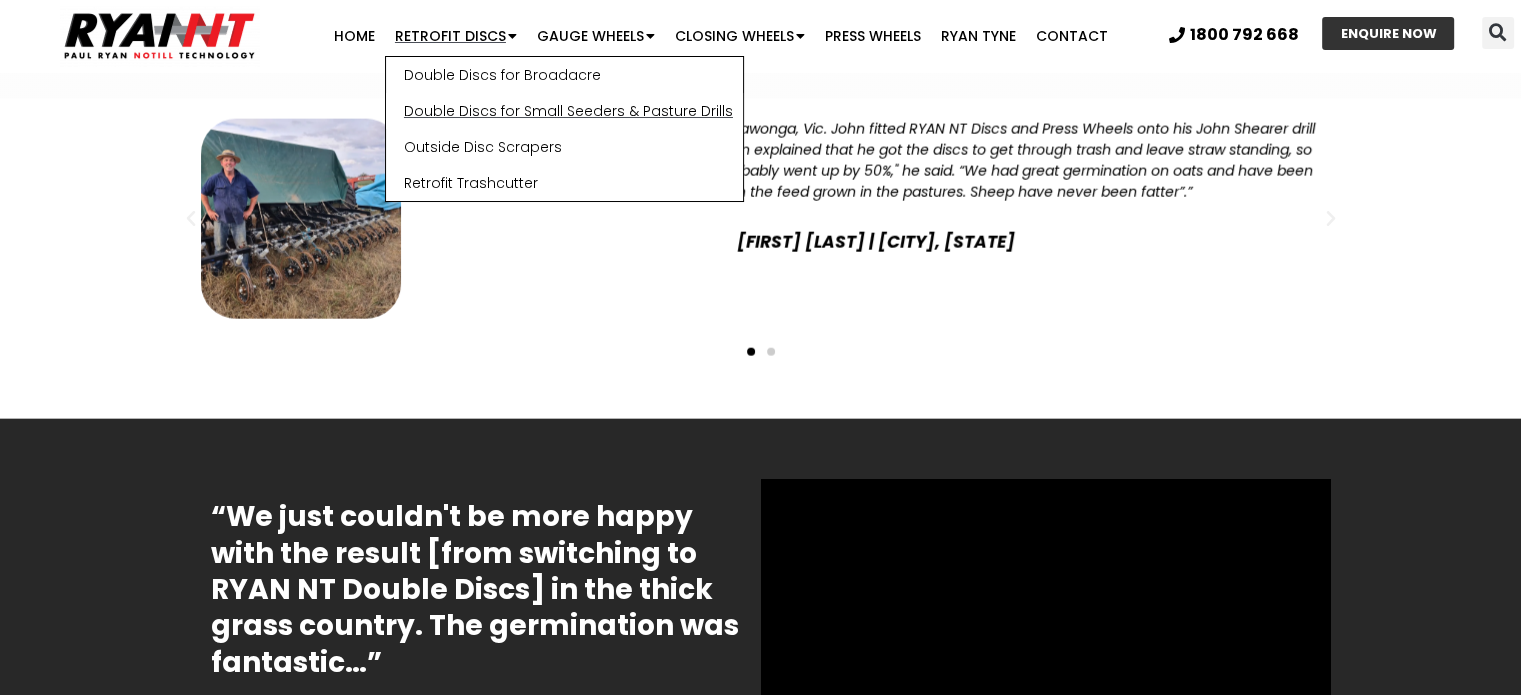 click on "Double Discs for Small Seeders & Pasture Drills" 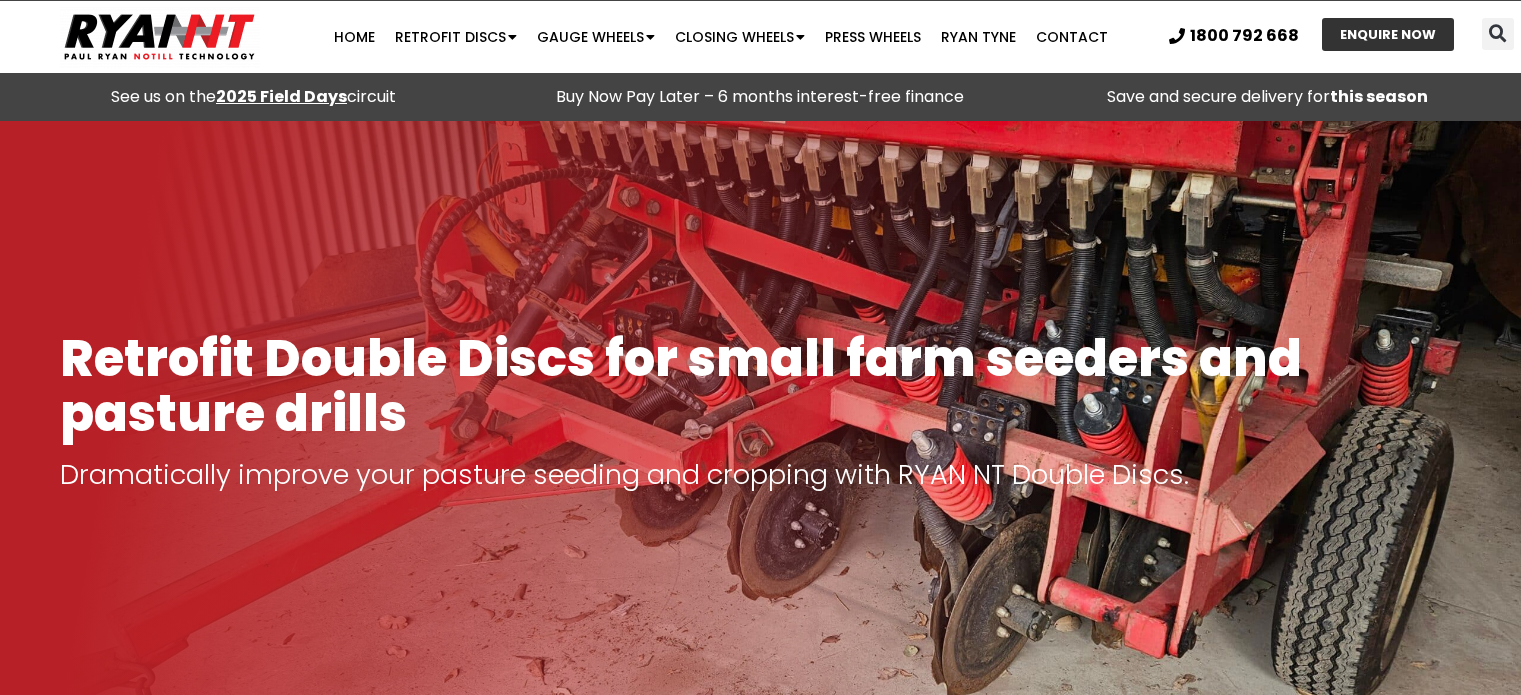 scroll, scrollTop: 0, scrollLeft: 0, axis: both 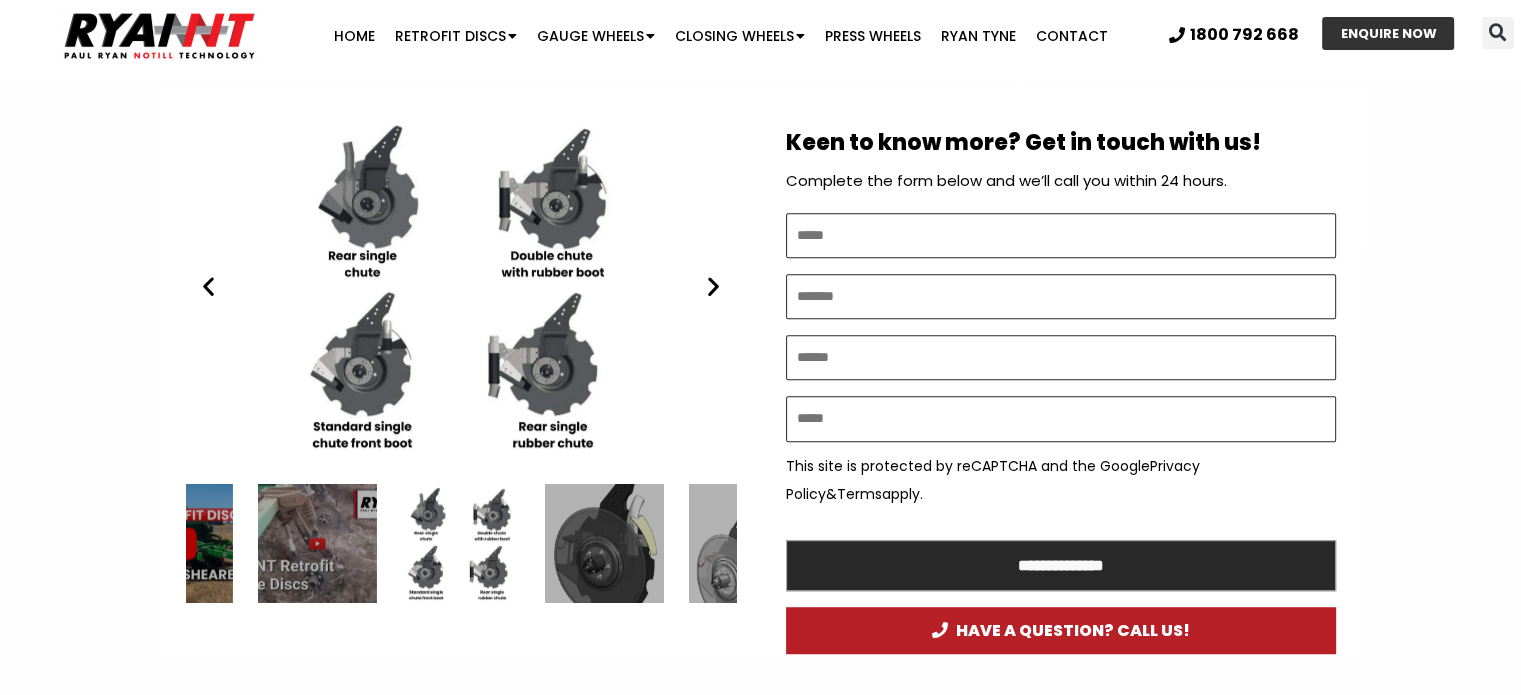 click at bounding box center (461, 286) 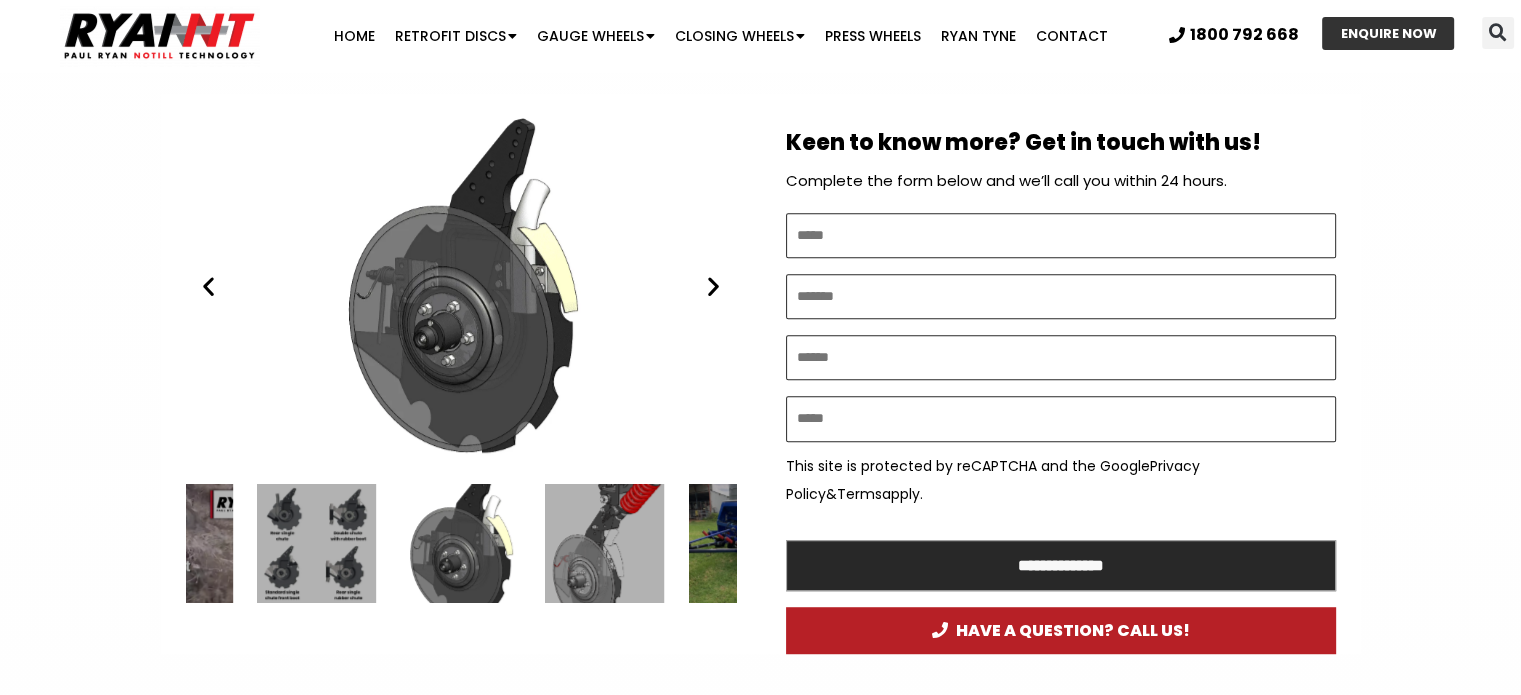 click at bounding box center [713, 286] 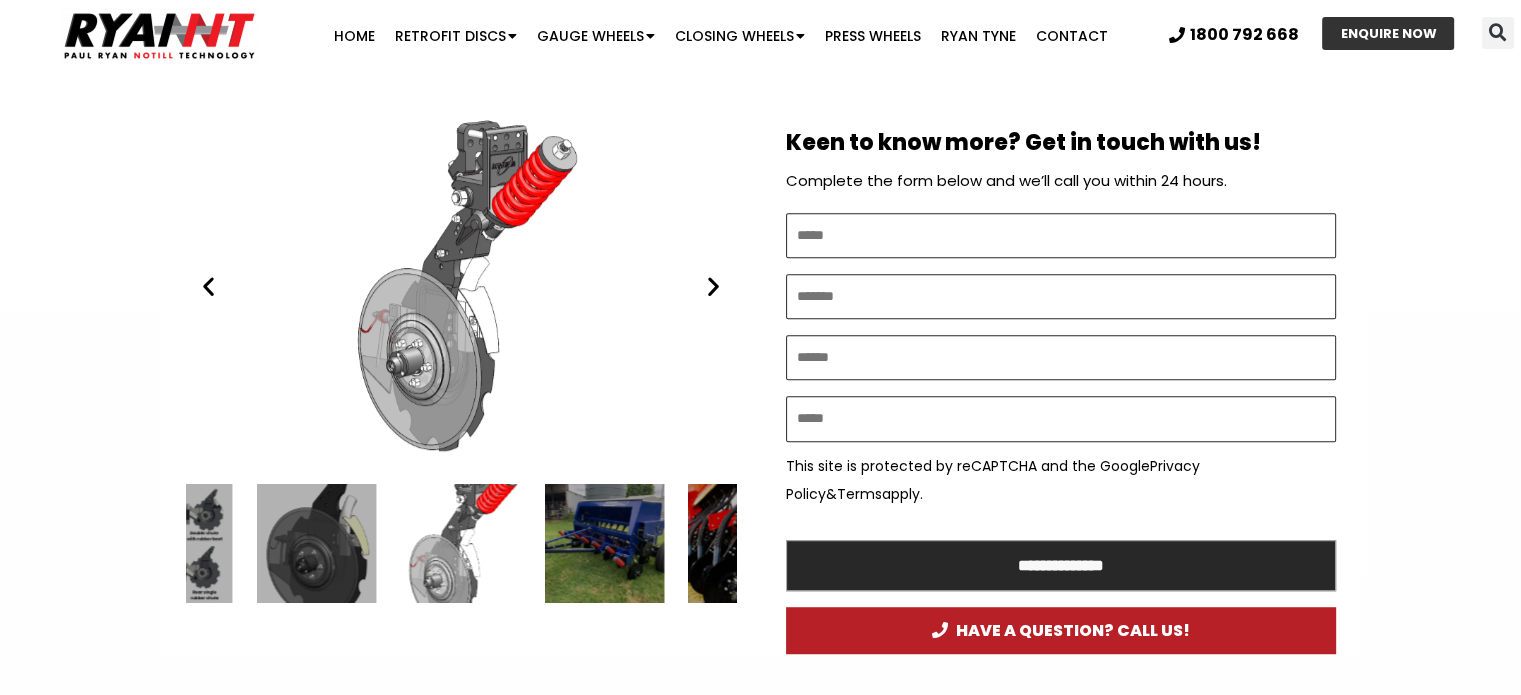 click at bounding box center [713, 286] 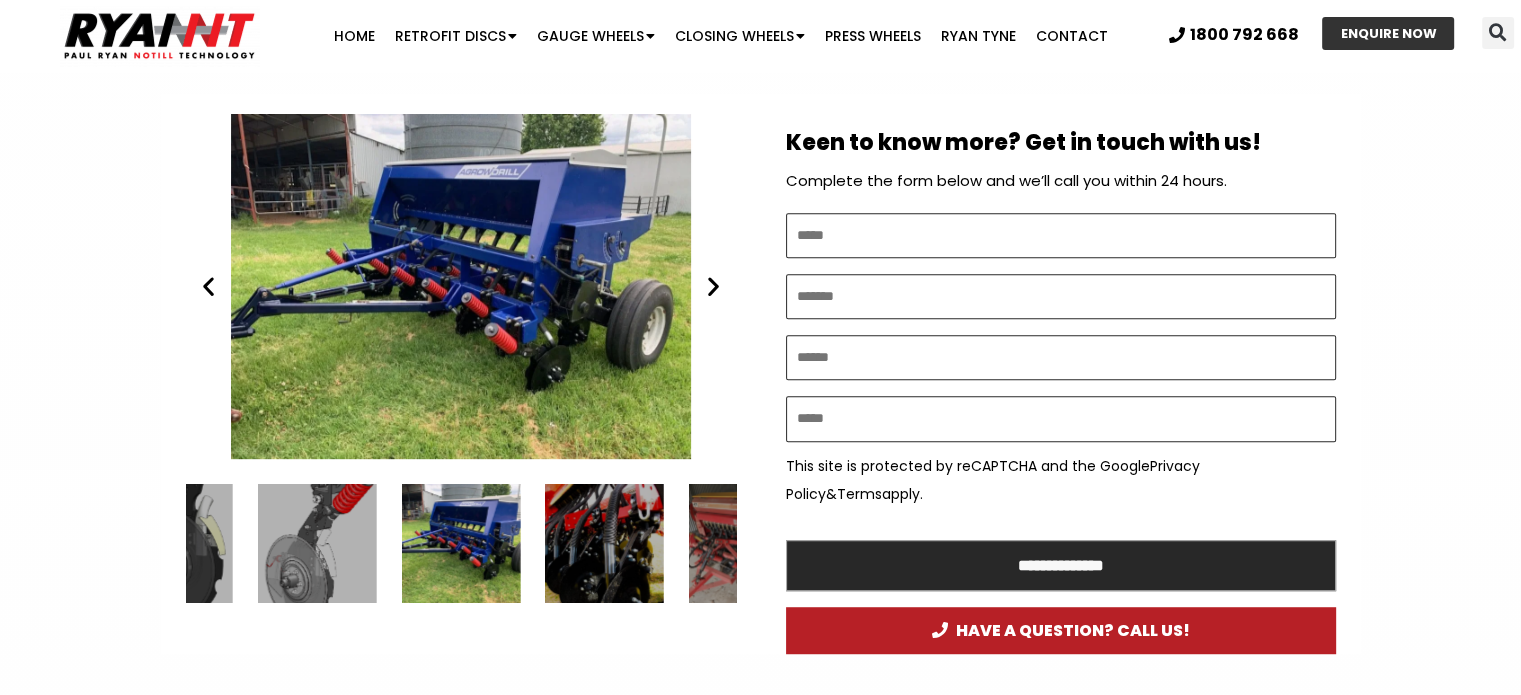click at bounding box center [713, 286] 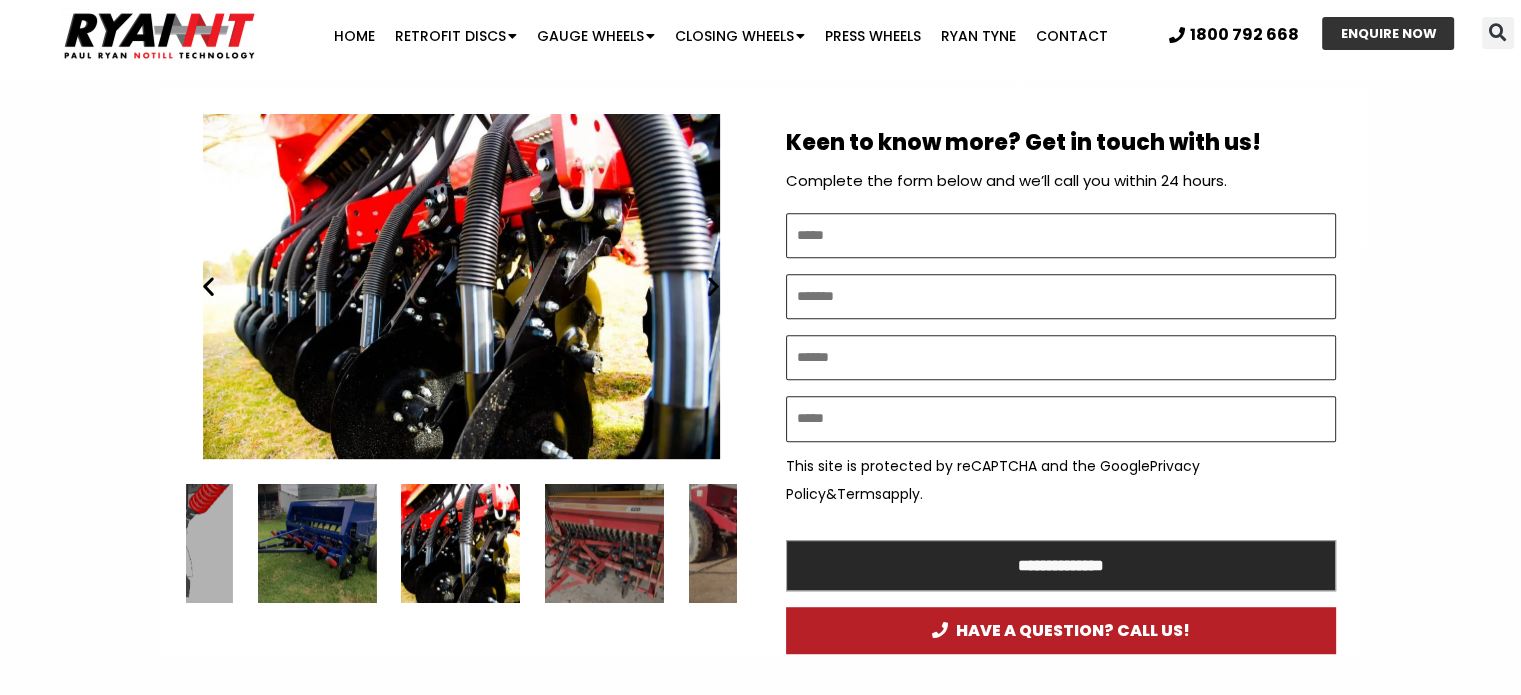 click at bounding box center [208, 286] 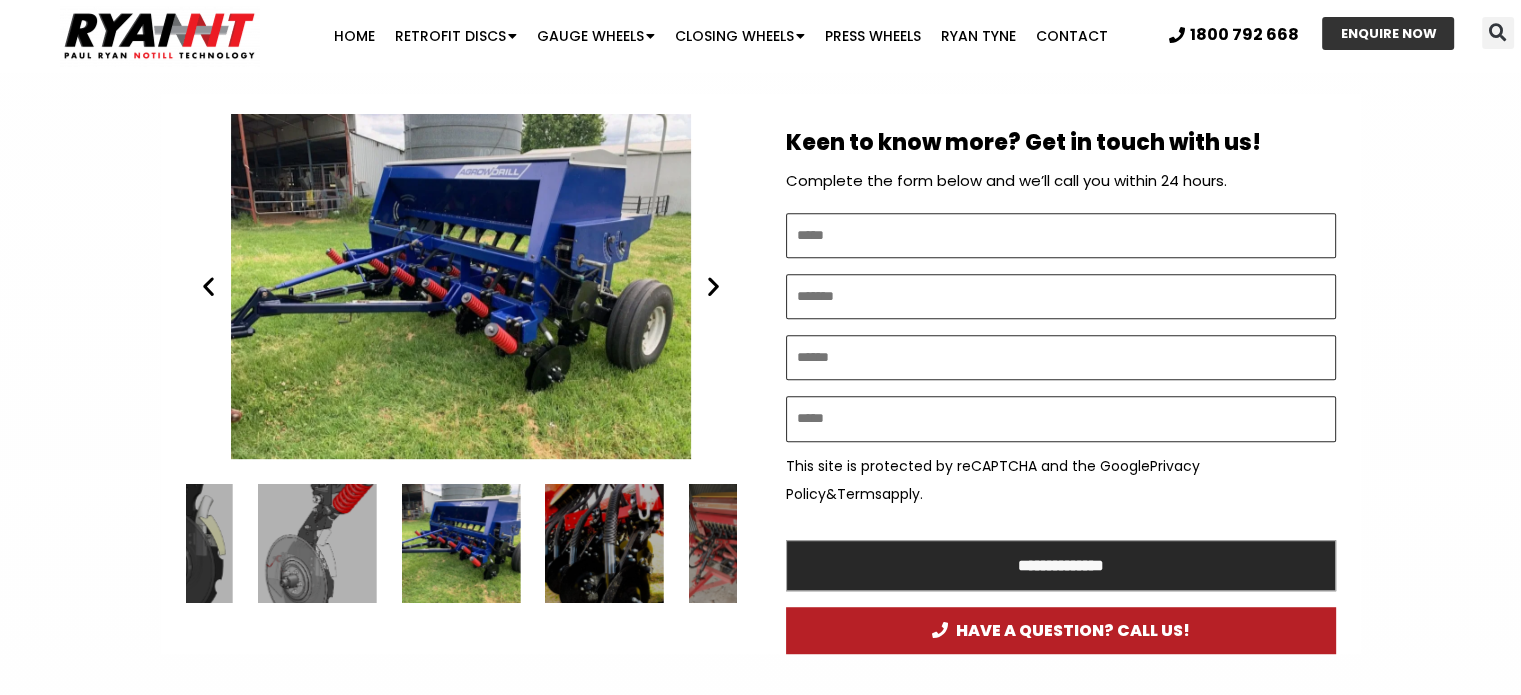 click at bounding box center (208, 286) 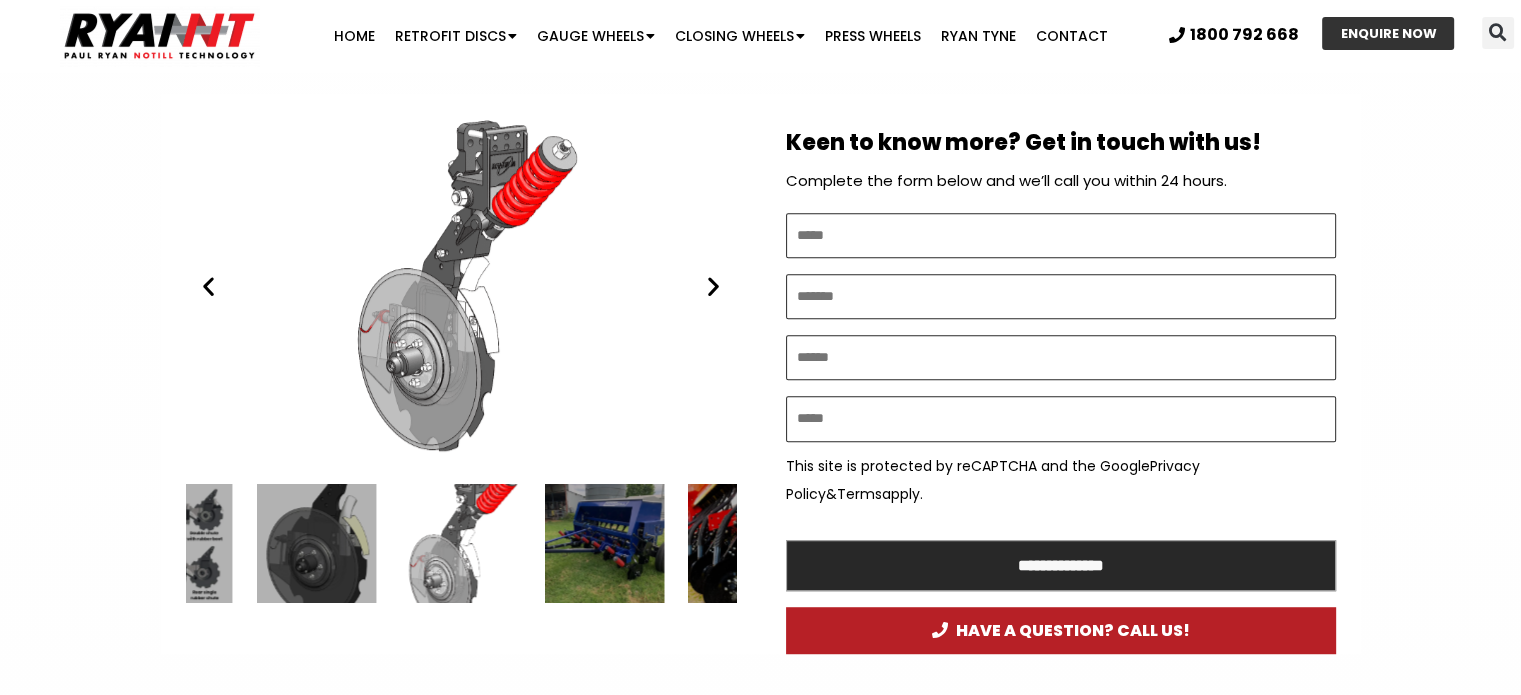 click at bounding box center [208, 286] 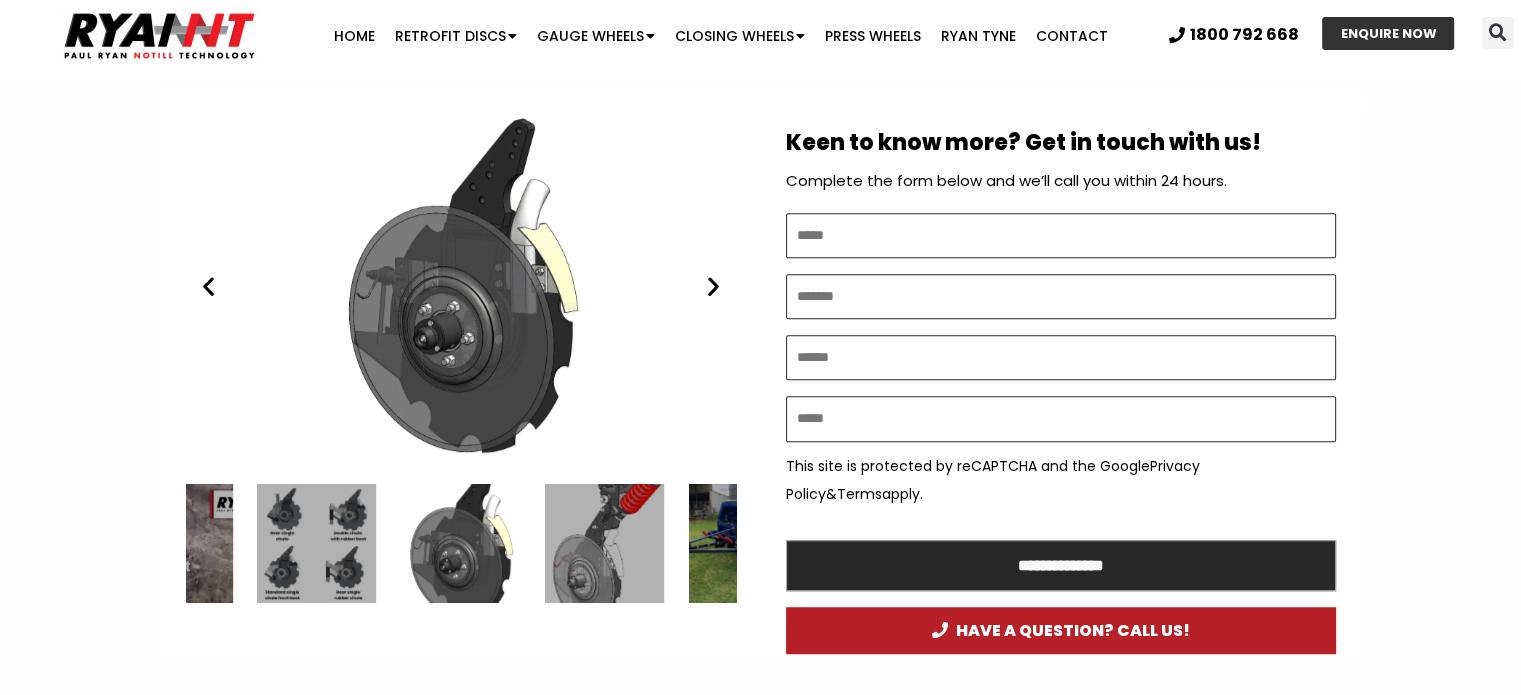 click at bounding box center [208, 286] 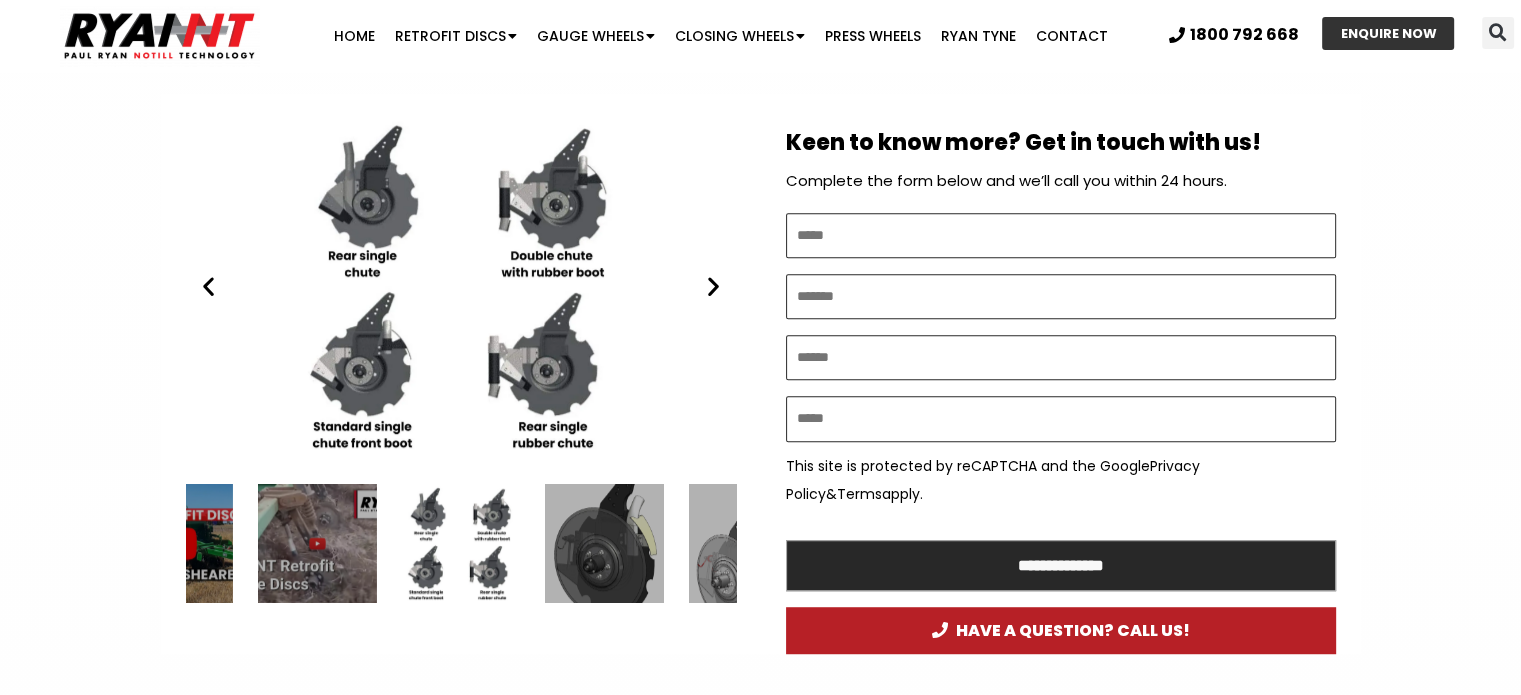 click at bounding box center (208, 286) 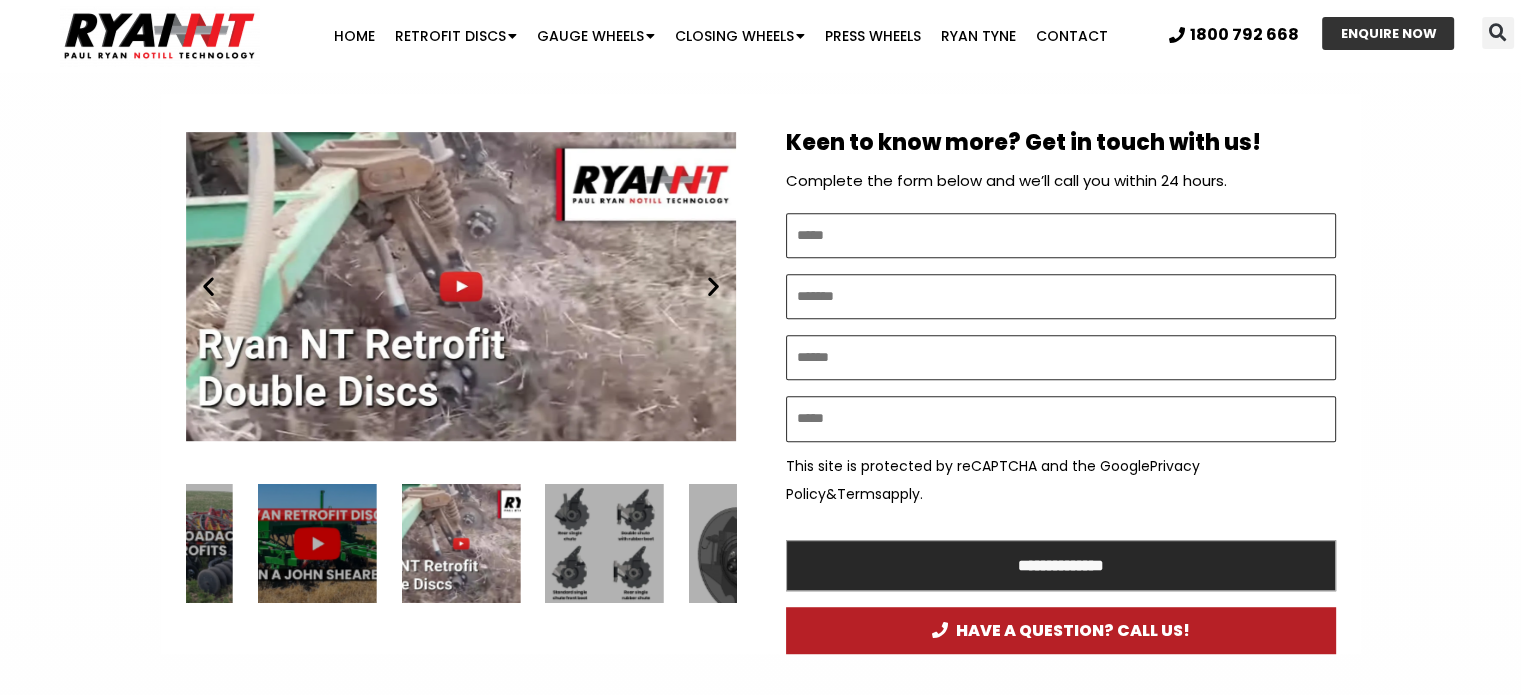 click at bounding box center (208, 286) 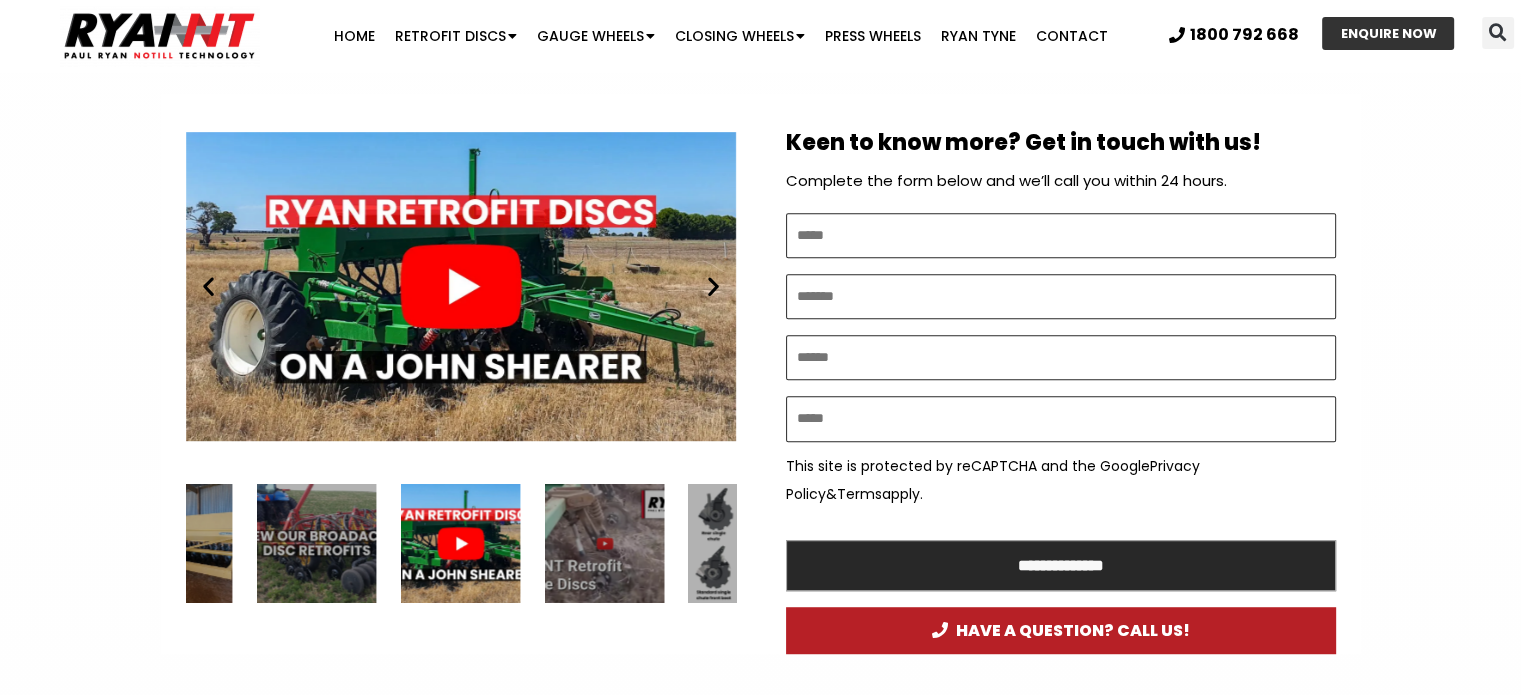 click at bounding box center (208, 286) 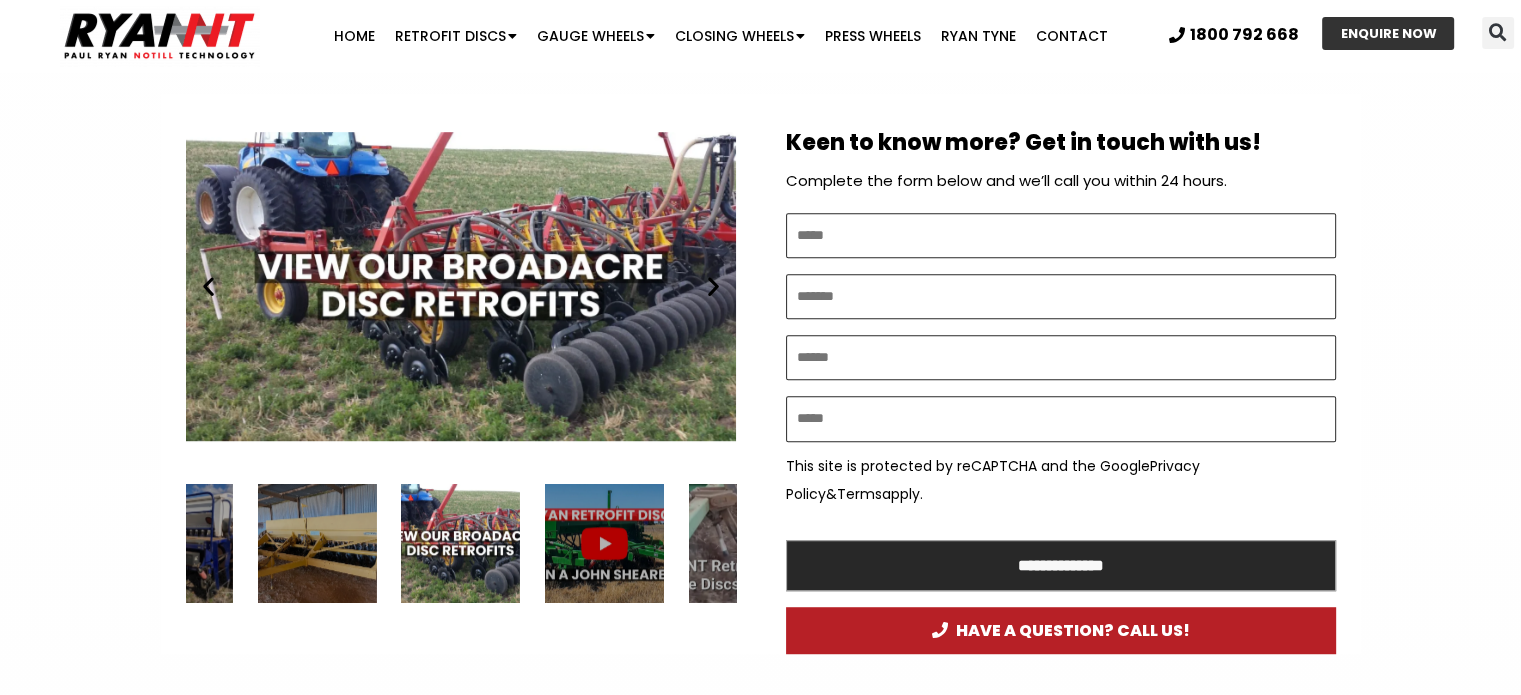 click at bounding box center (208, 286) 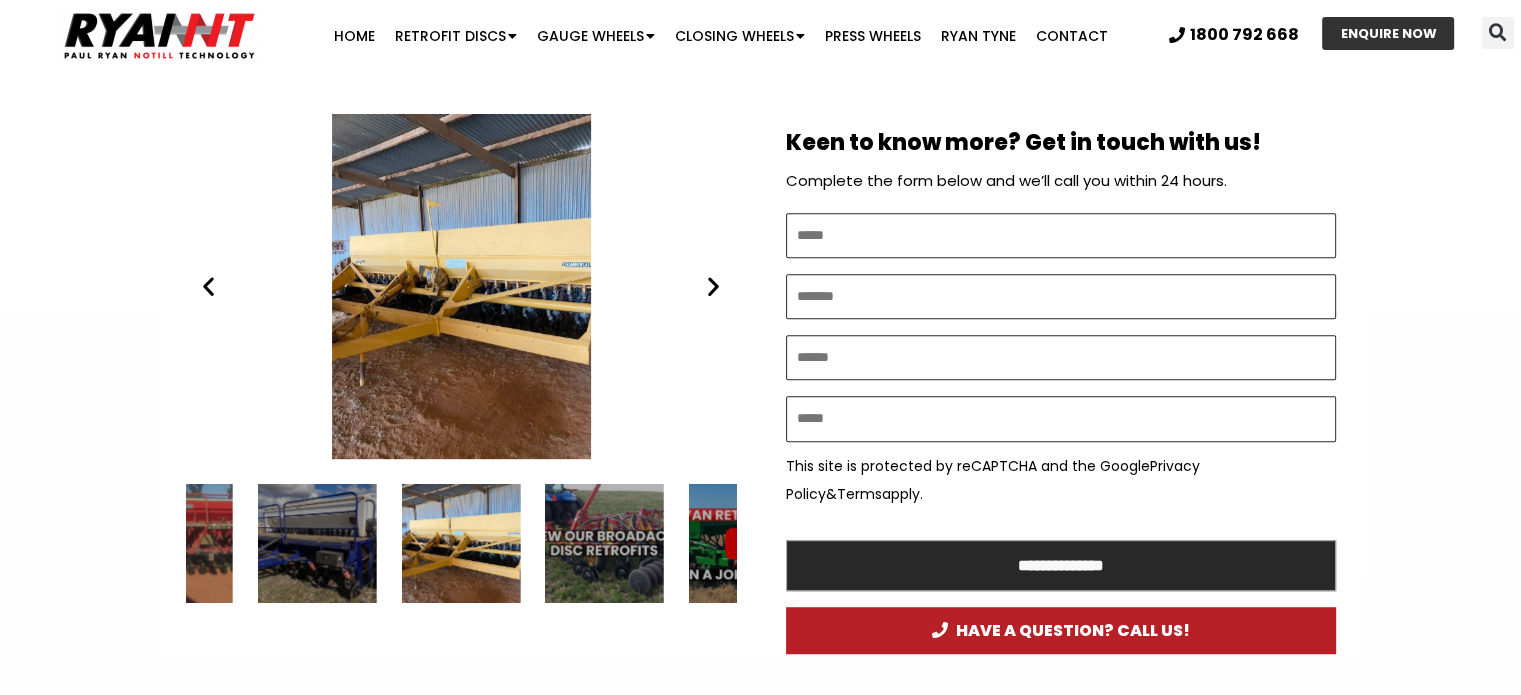 click at bounding box center (208, 286) 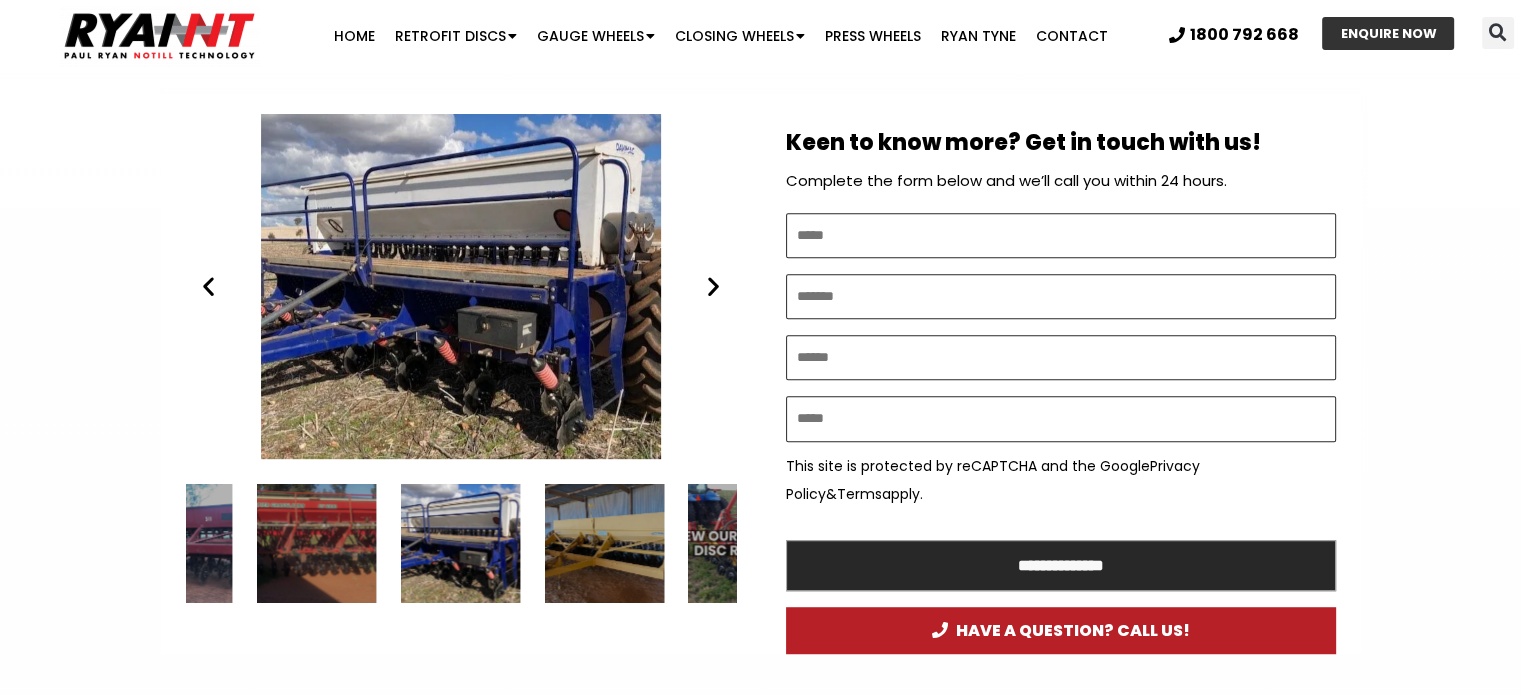 click at bounding box center [208, 286] 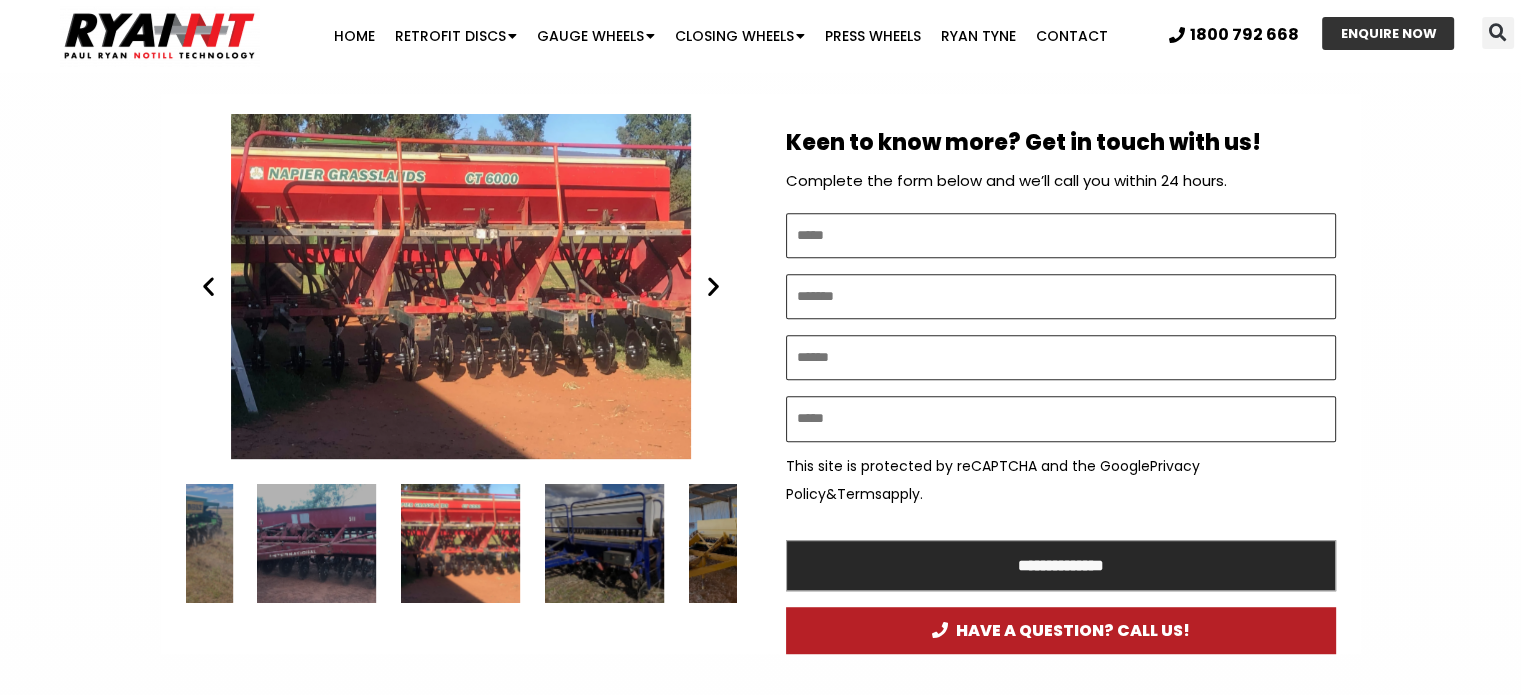 click at bounding box center (208, 286) 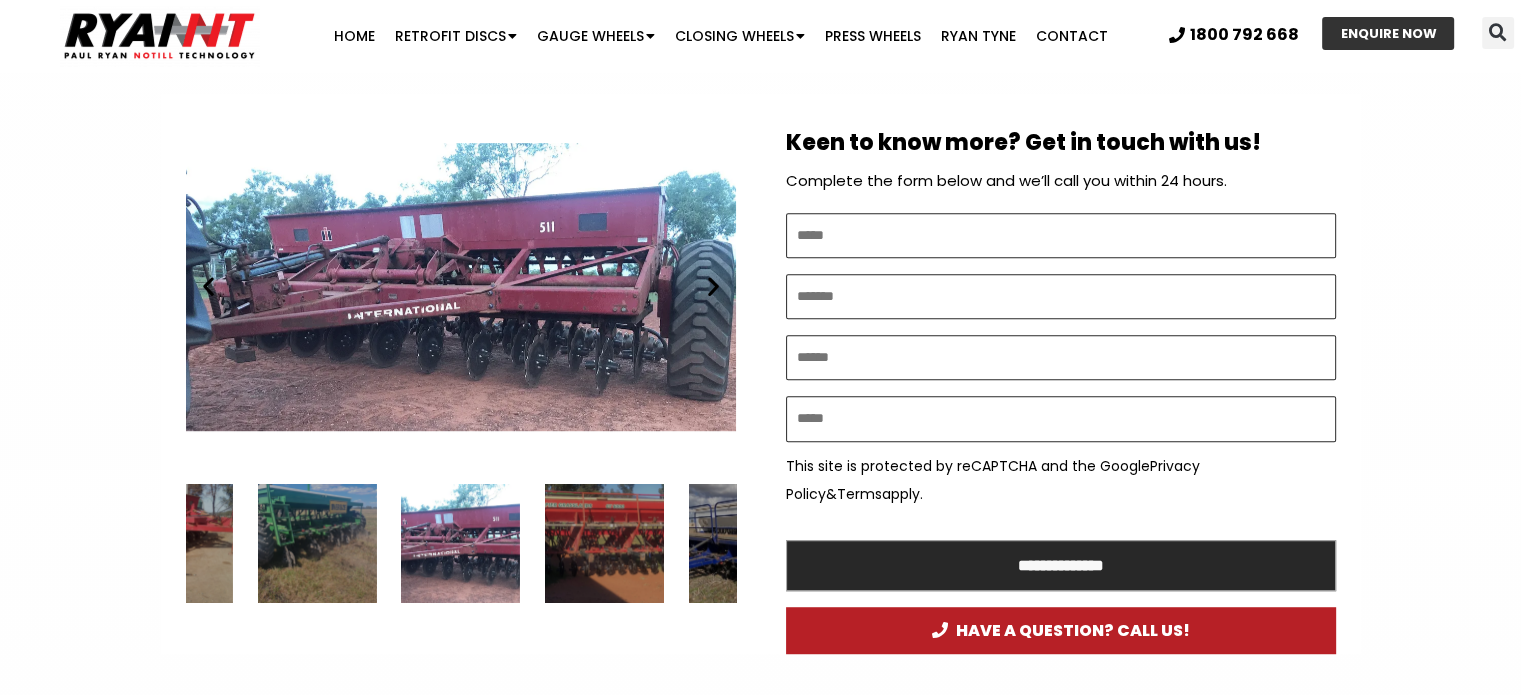 click at bounding box center (208, 286) 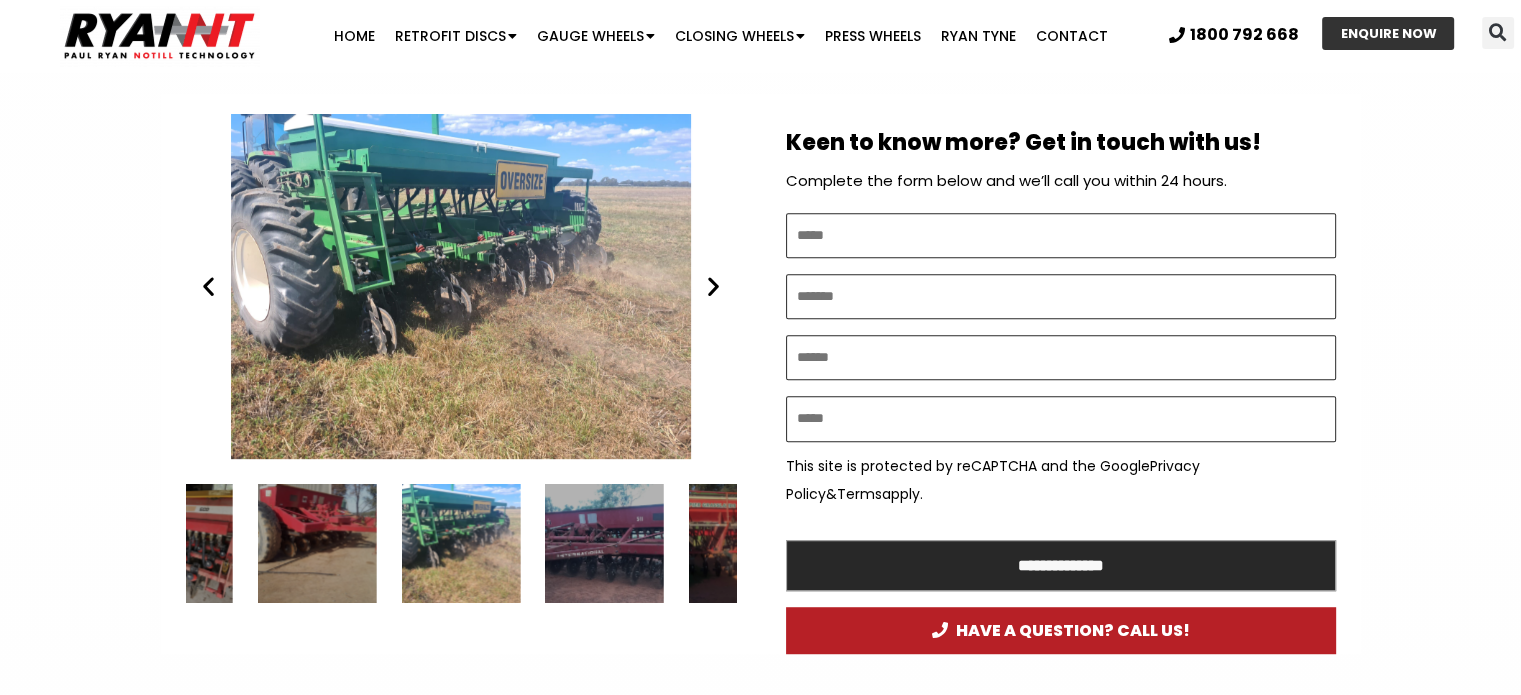 click at bounding box center [208, 286] 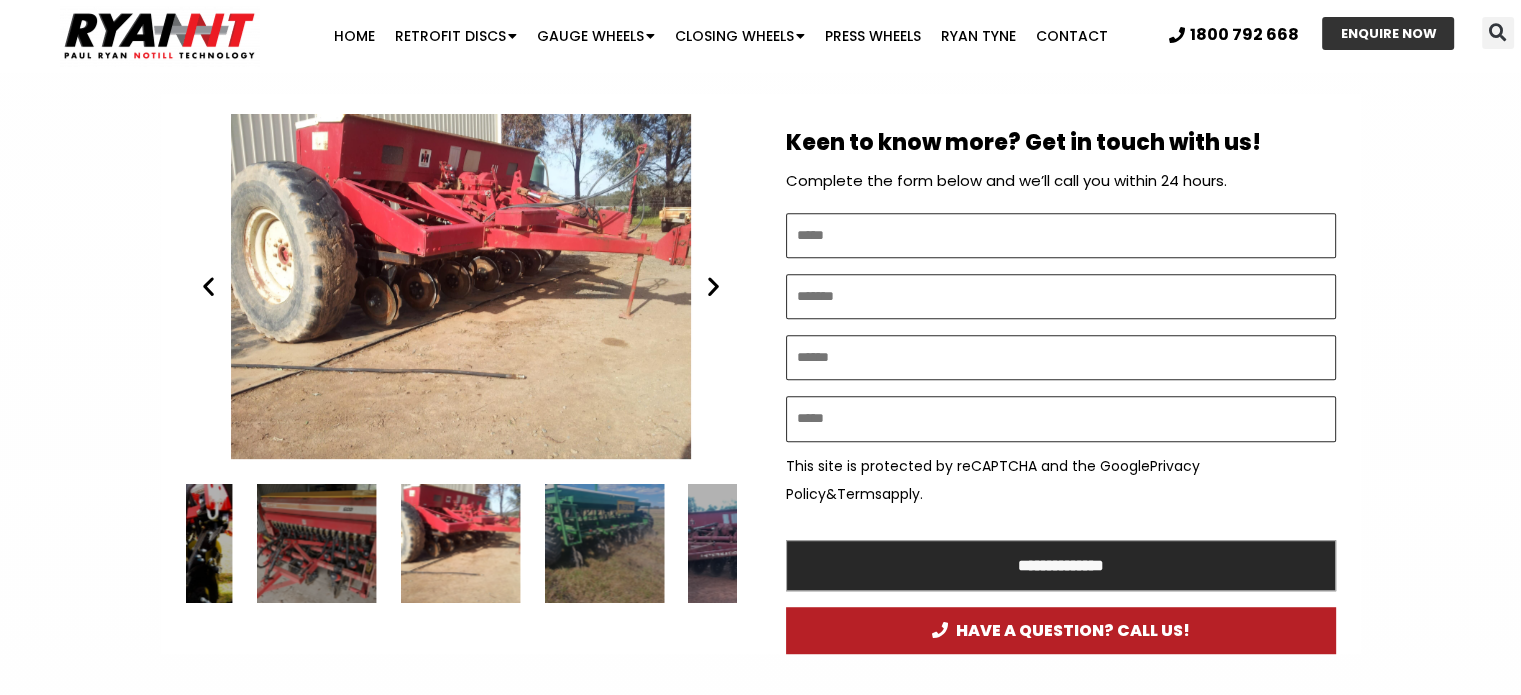 click at bounding box center [208, 286] 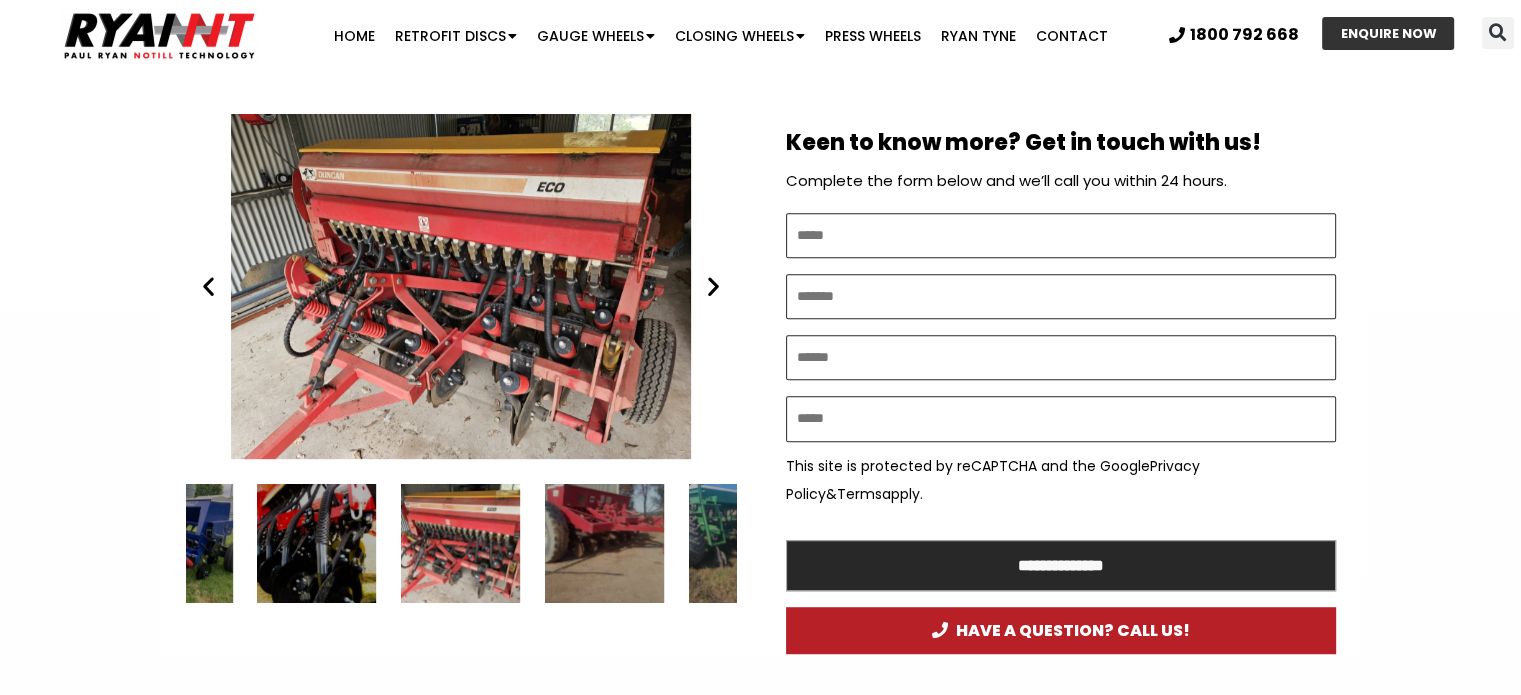 click at bounding box center [208, 286] 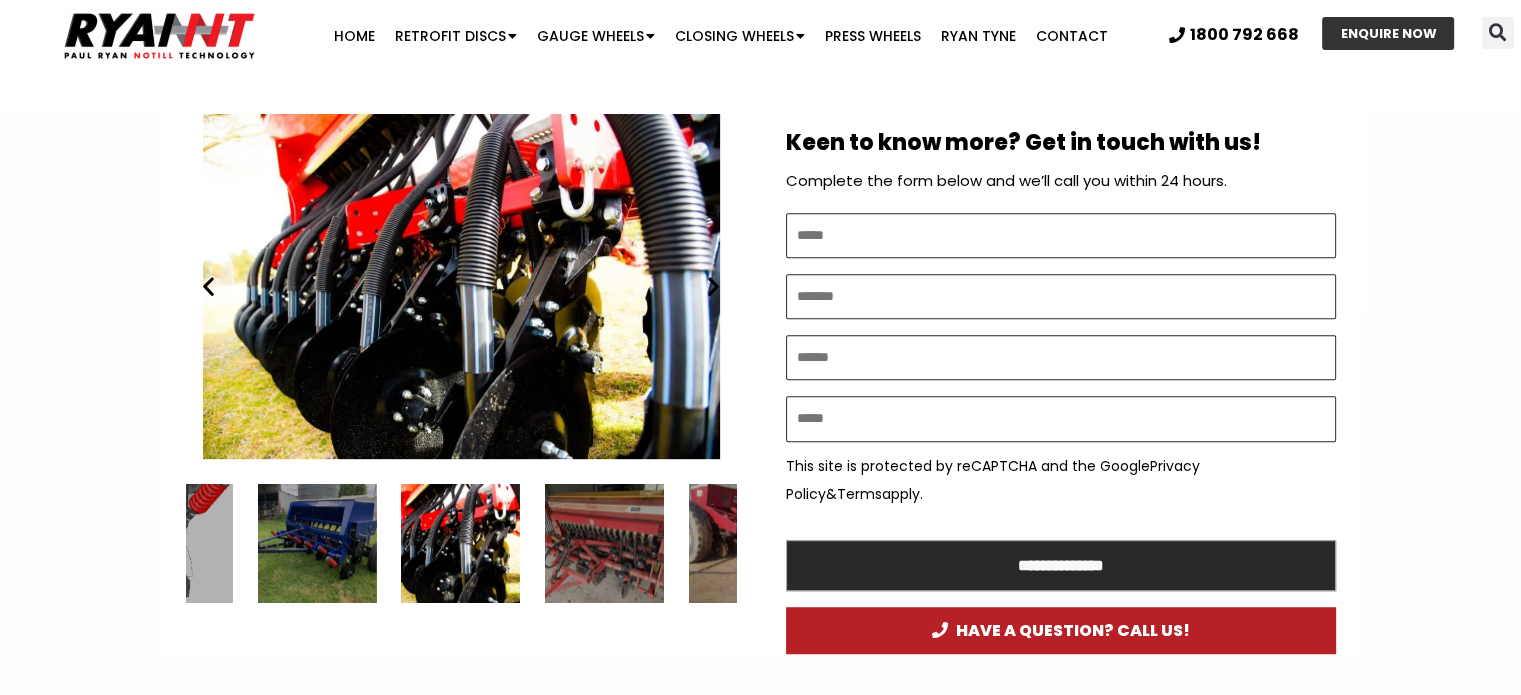 click at bounding box center [208, 286] 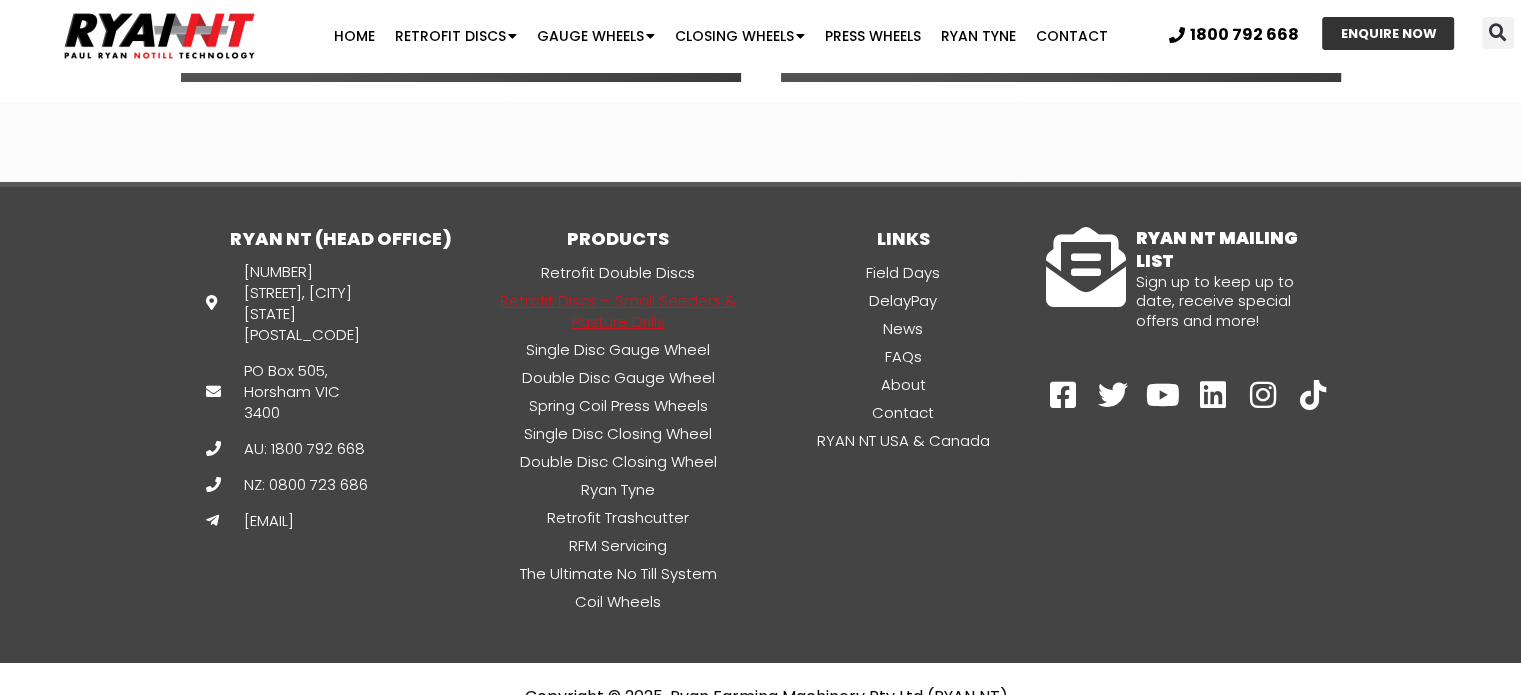 scroll, scrollTop: 7492, scrollLeft: 0, axis: vertical 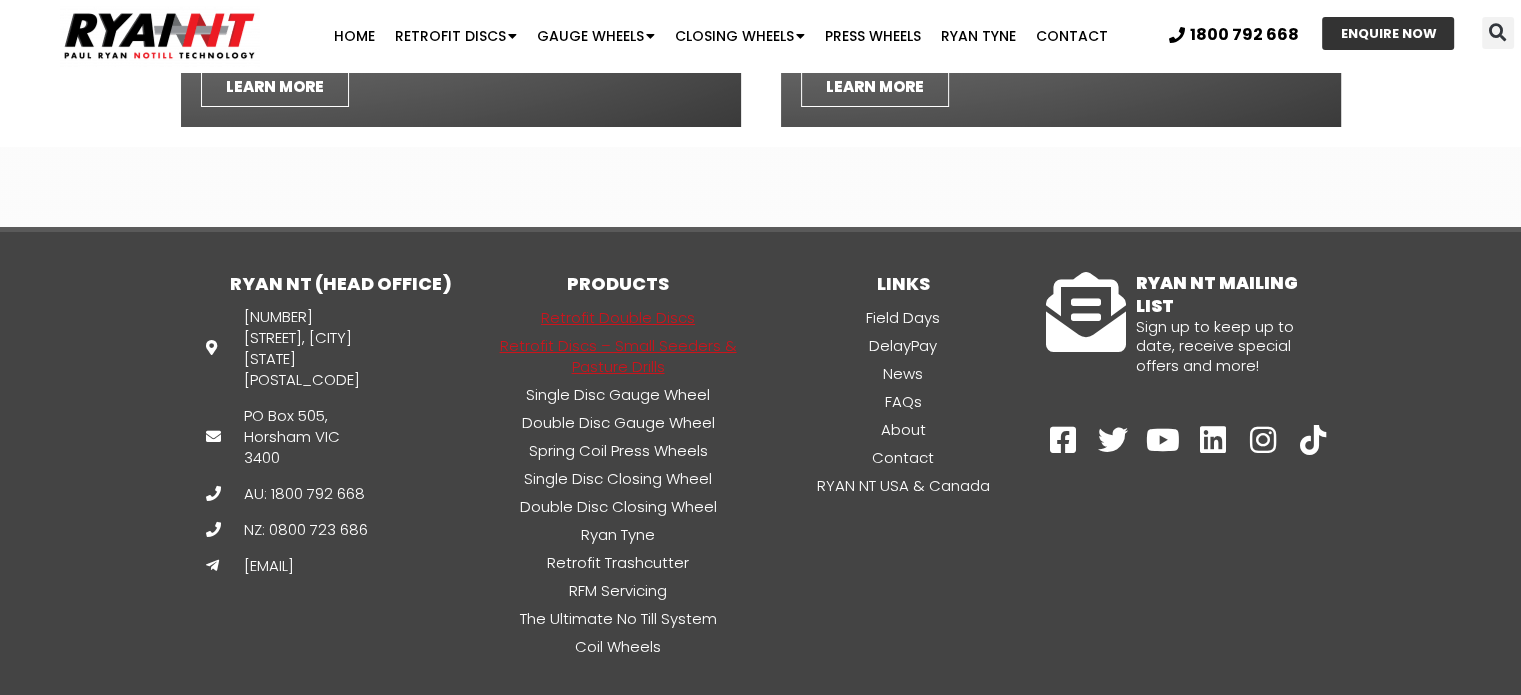 click on "Retrofit Double Discs" 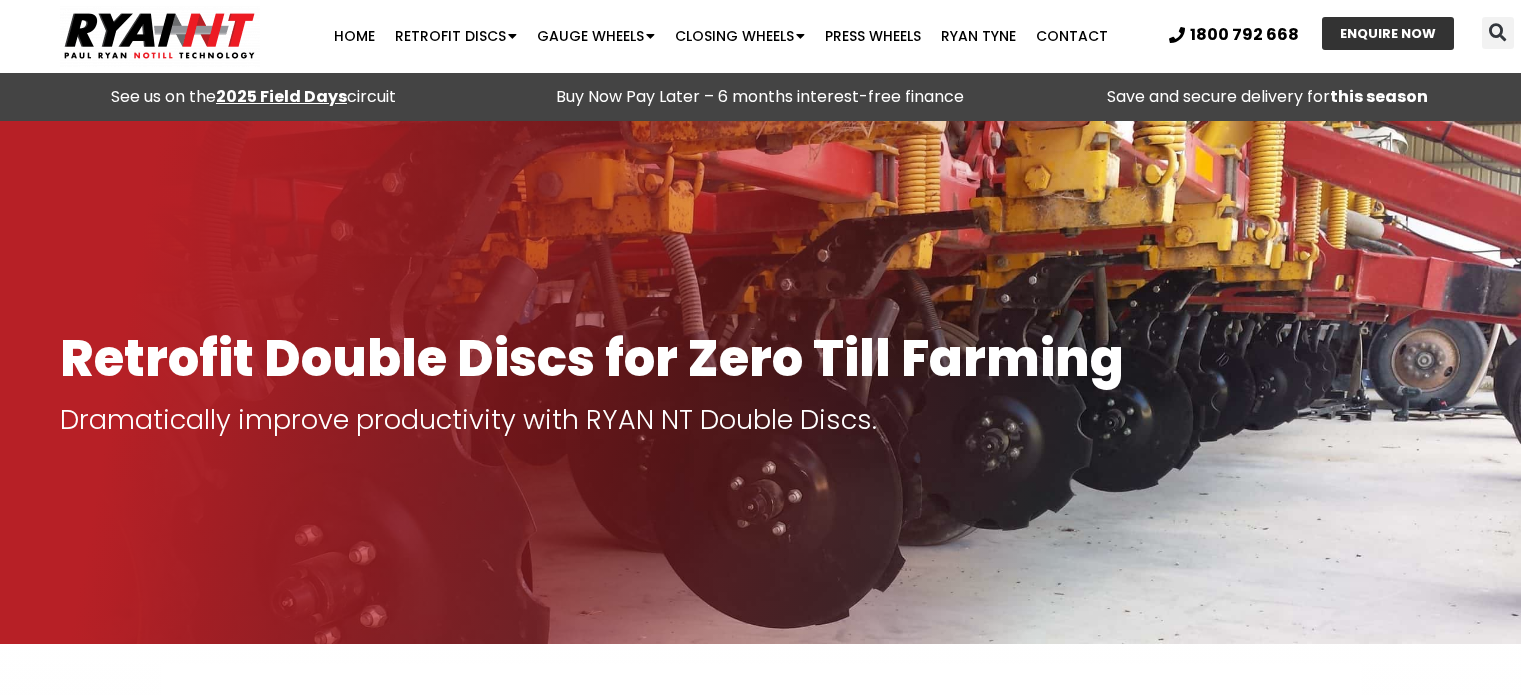 scroll, scrollTop: 400, scrollLeft: 0, axis: vertical 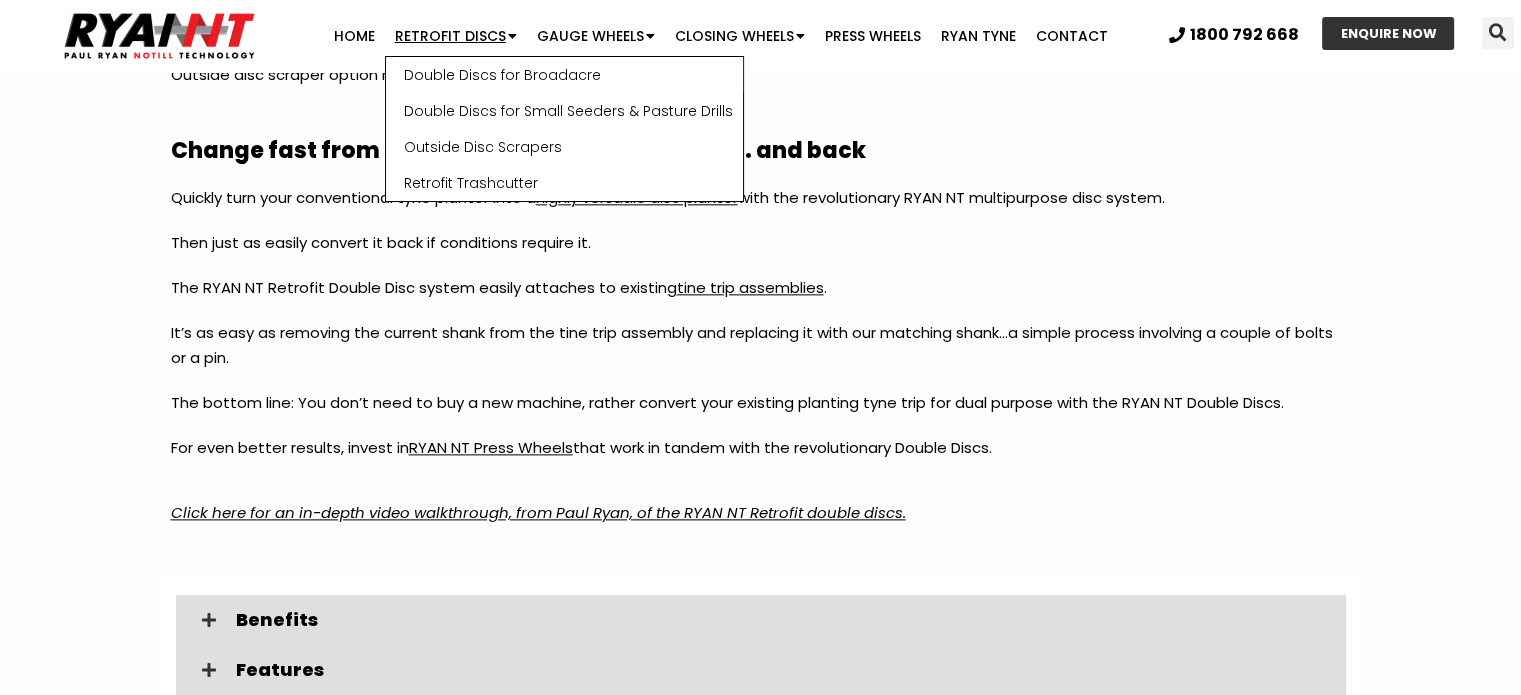 click on "Retrofit Discs" 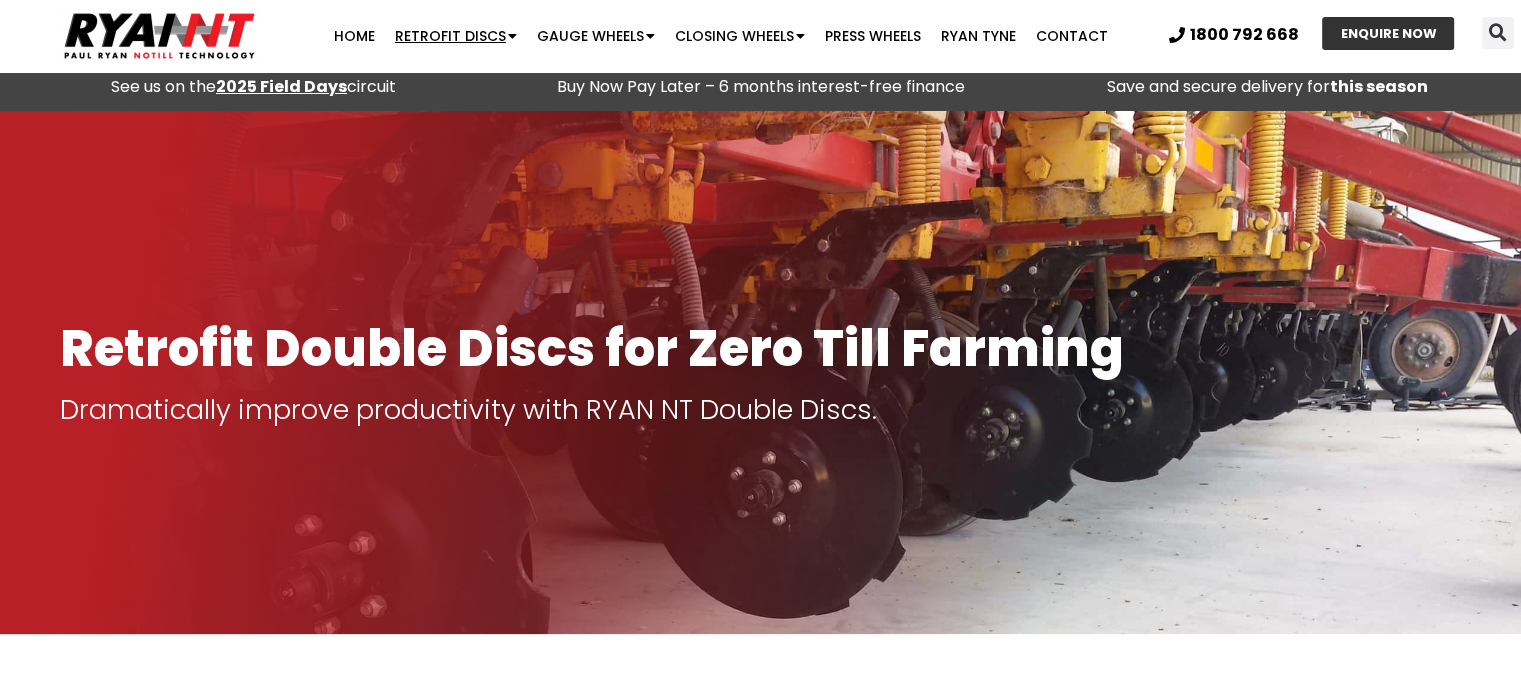 scroll, scrollTop: 0, scrollLeft: 0, axis: both 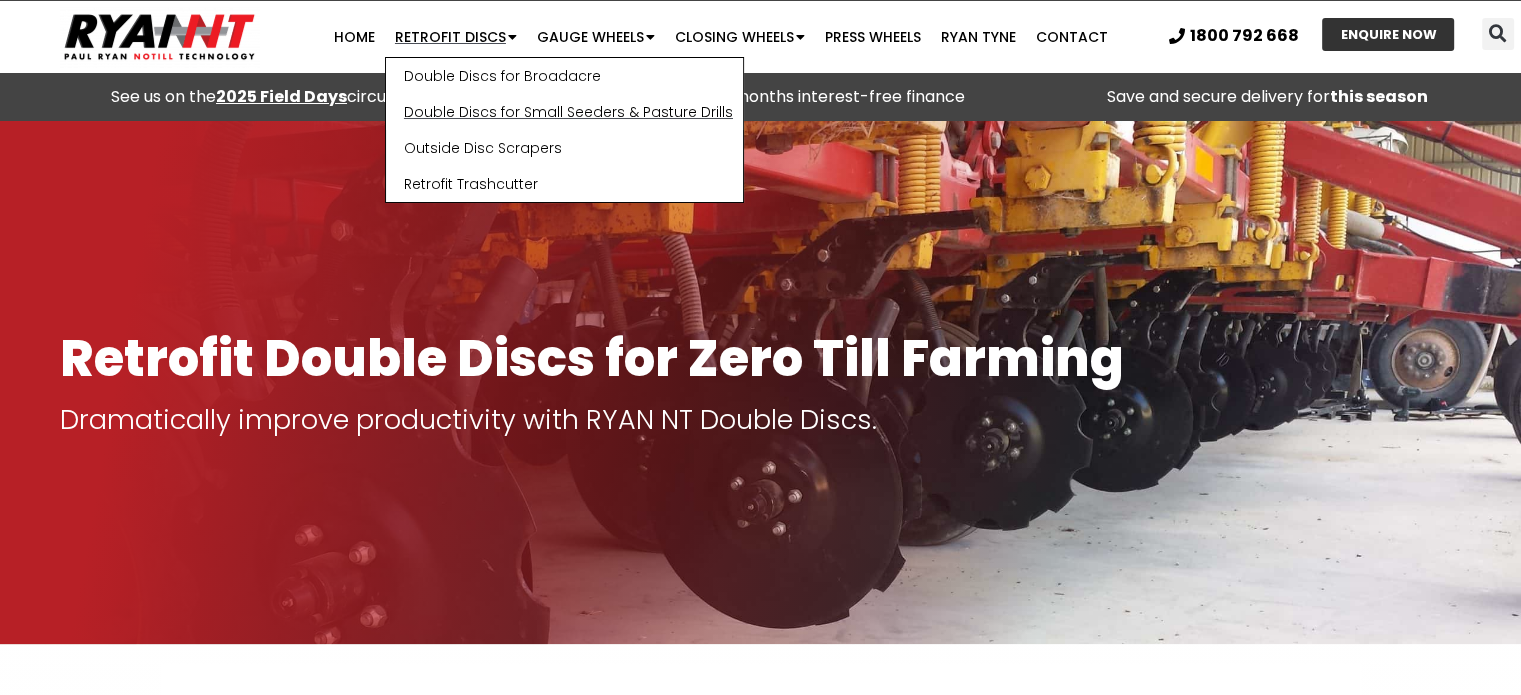 click on "Double Discs for Small Seeders & Pasture Drills" 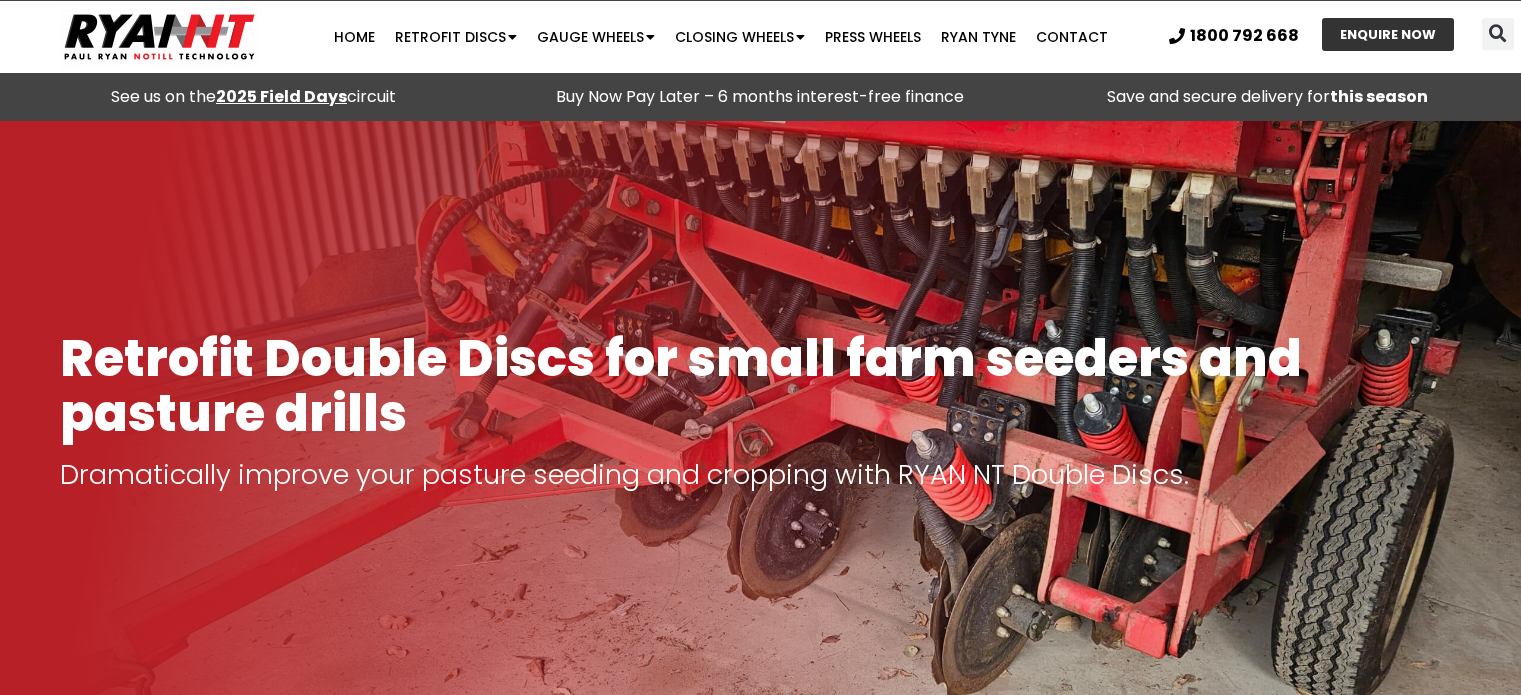 scroll, scrollTop: 0, scrollLeft: 0, axis: both 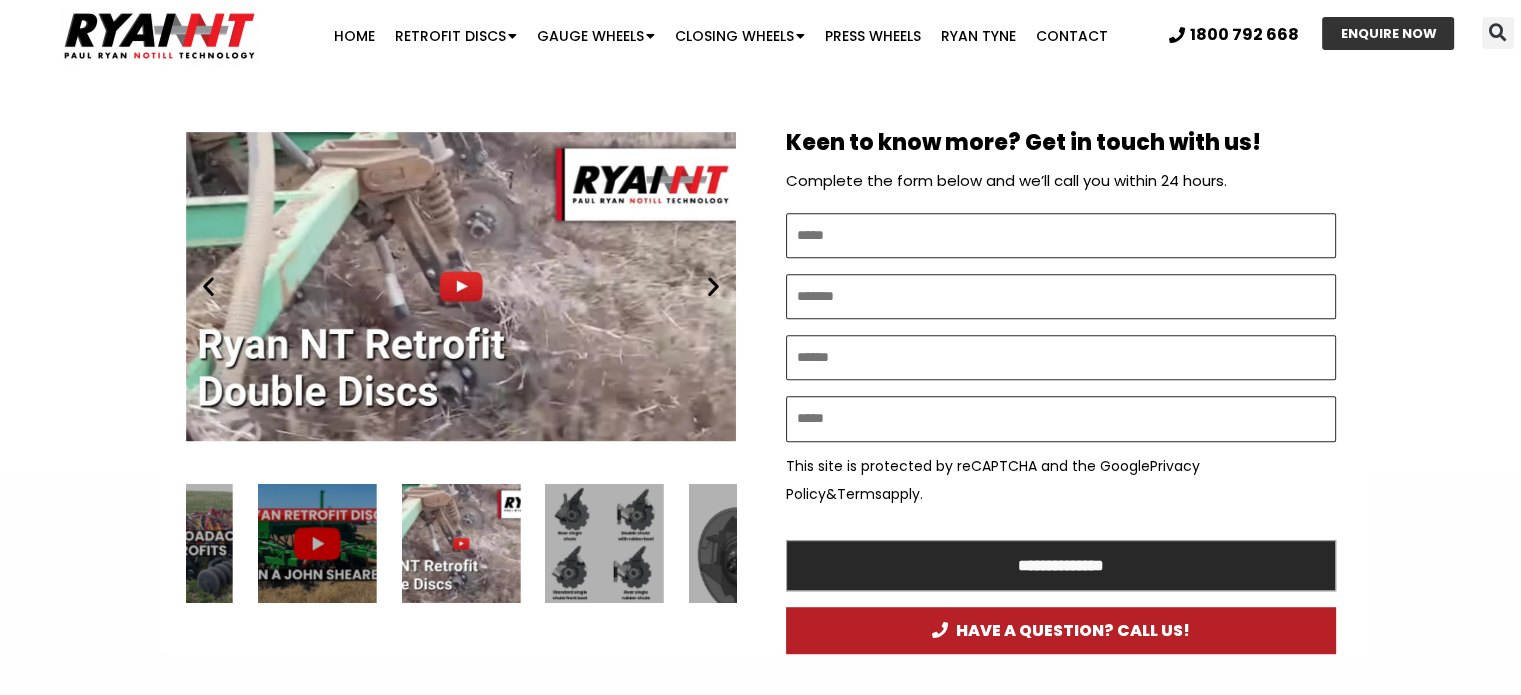 click at bounding box center [713, 286] 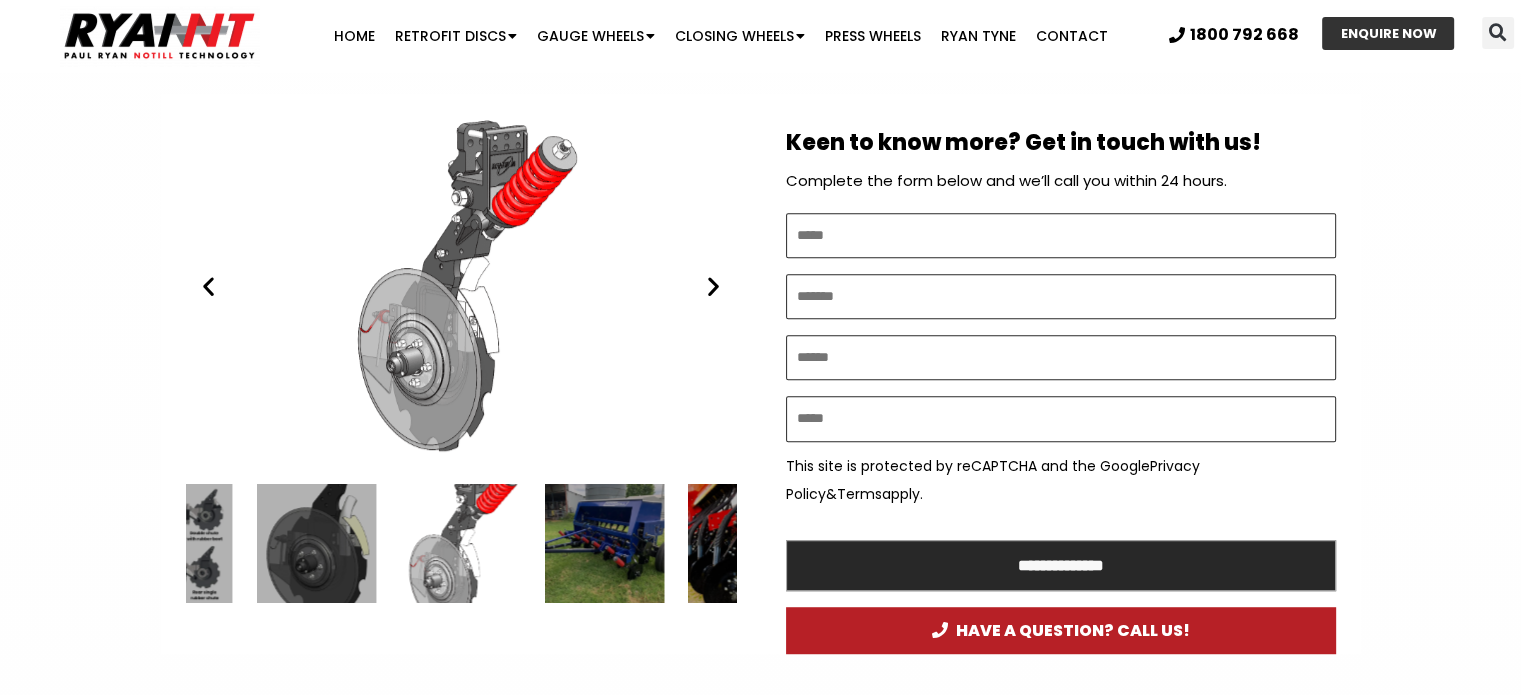 click at bounding box center [208, 286] 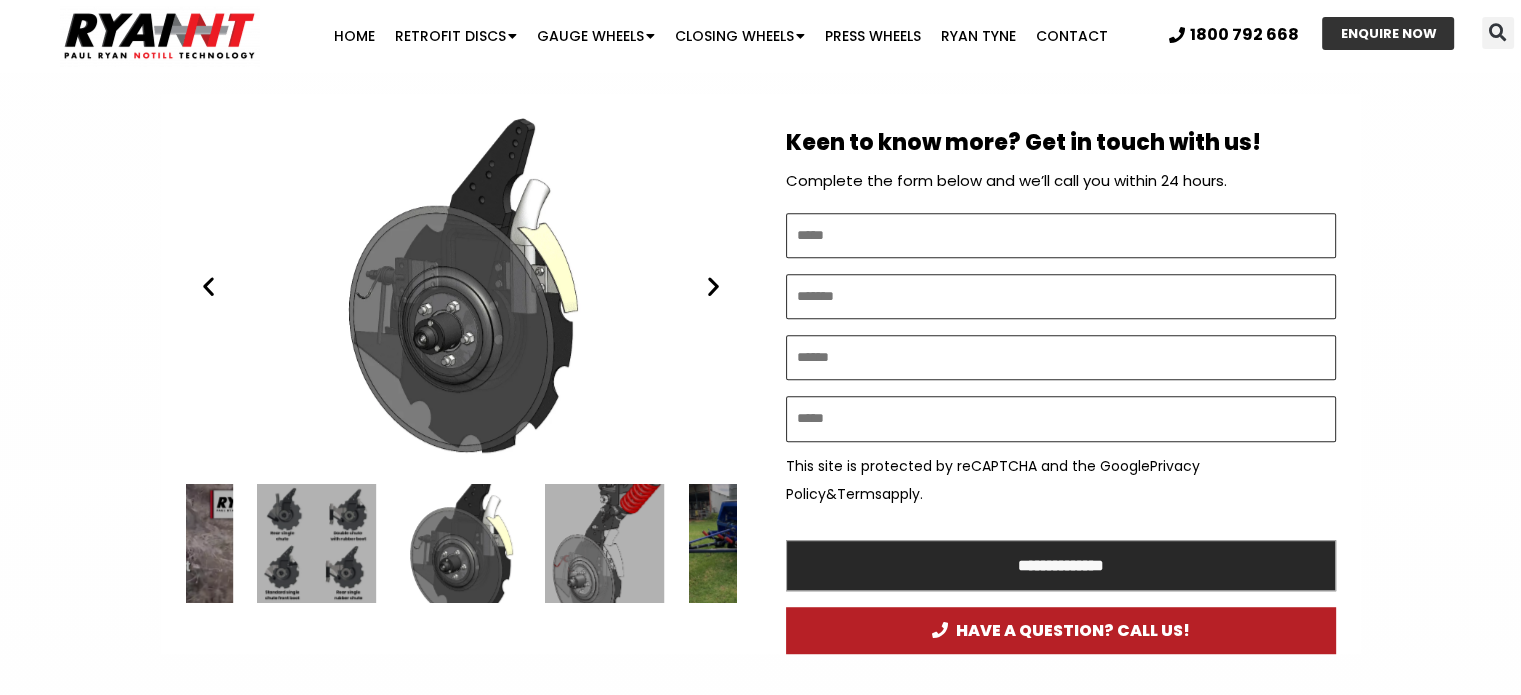 click at bounding box center (208, 286) 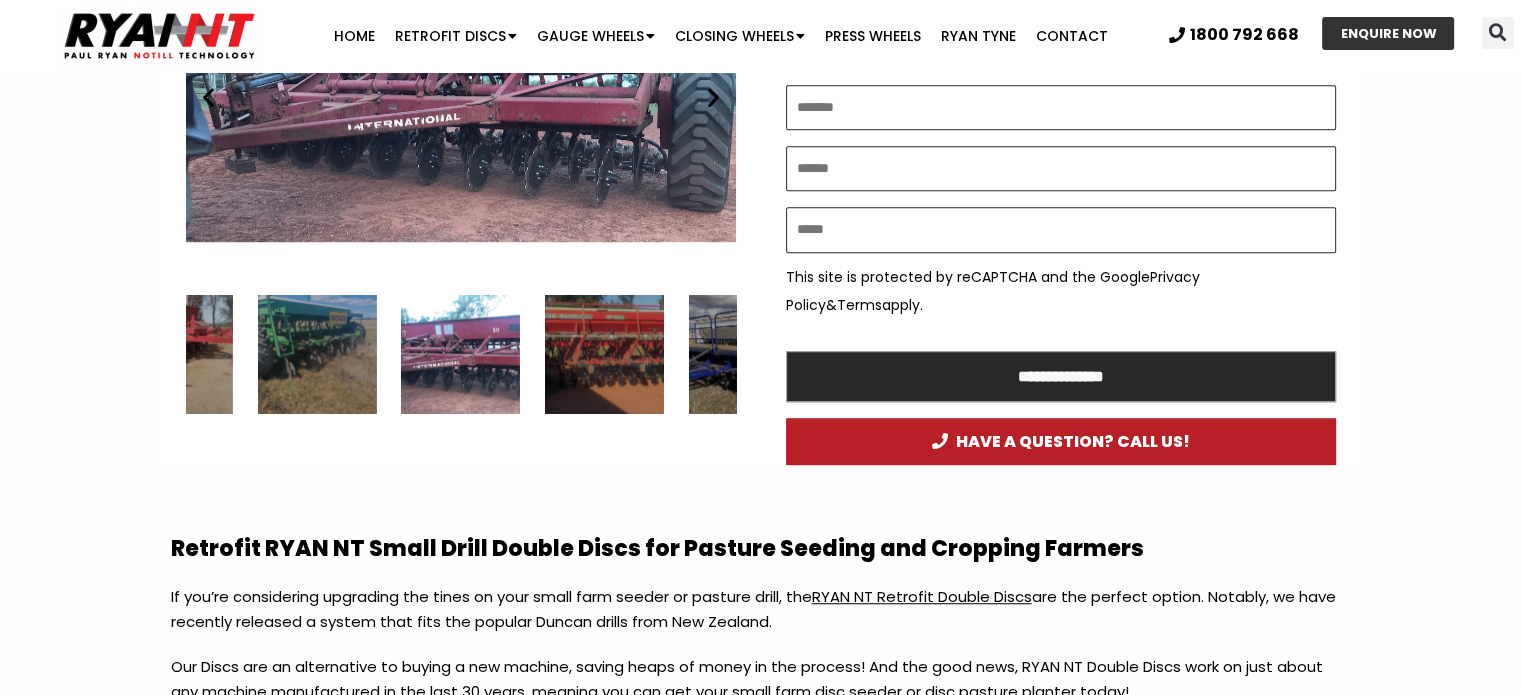 scroll, scrollTop: 1300, scrollLeft: 0, axis: vertical 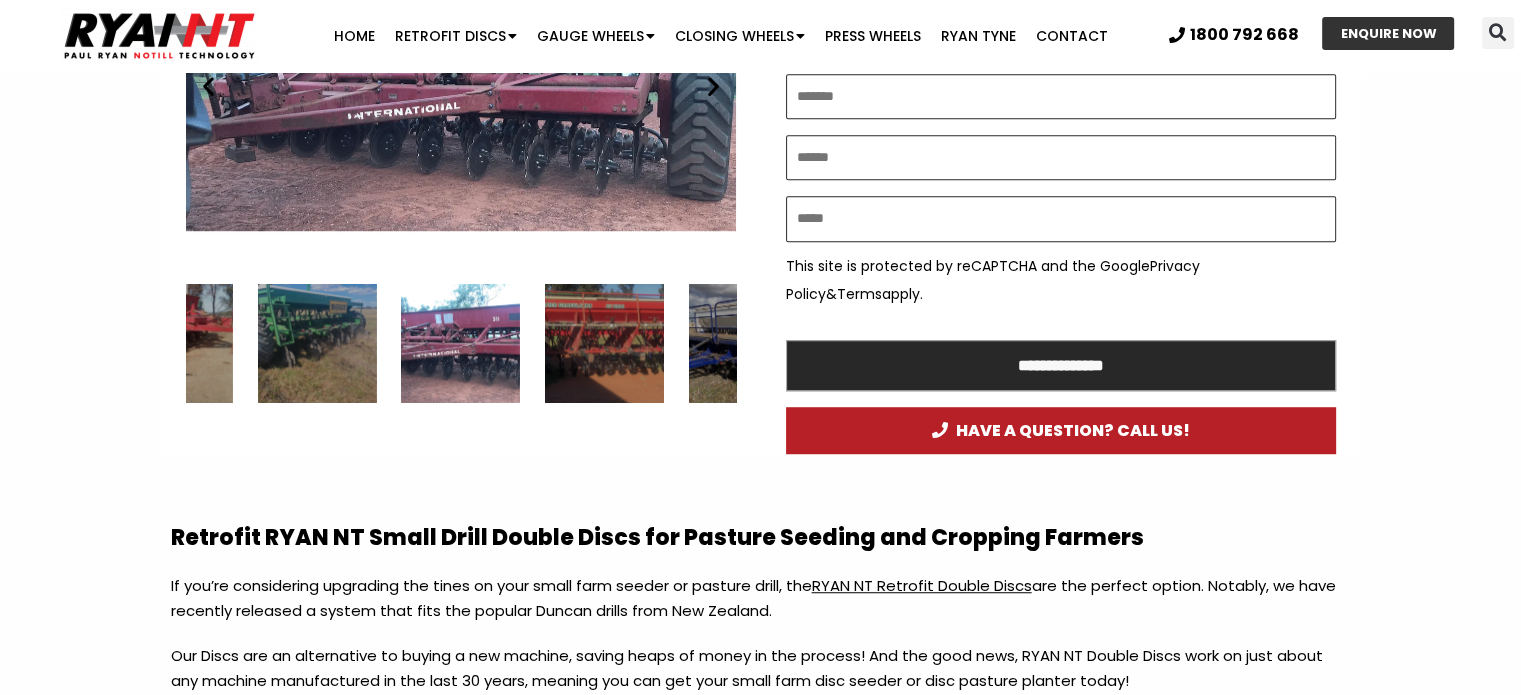 click at bounding box center (173, 343) 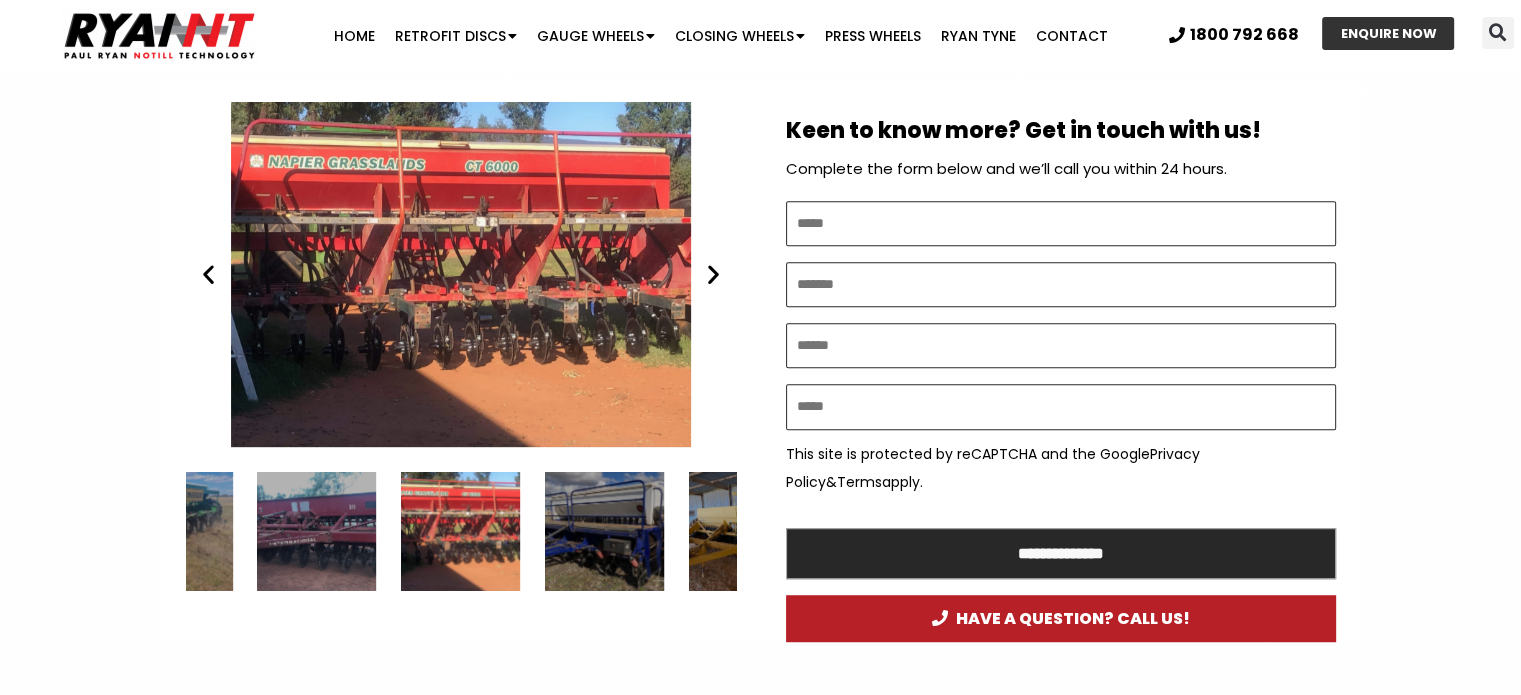 scroll, scrollTop: 1100, scrollLeft: 0, axis: vertical 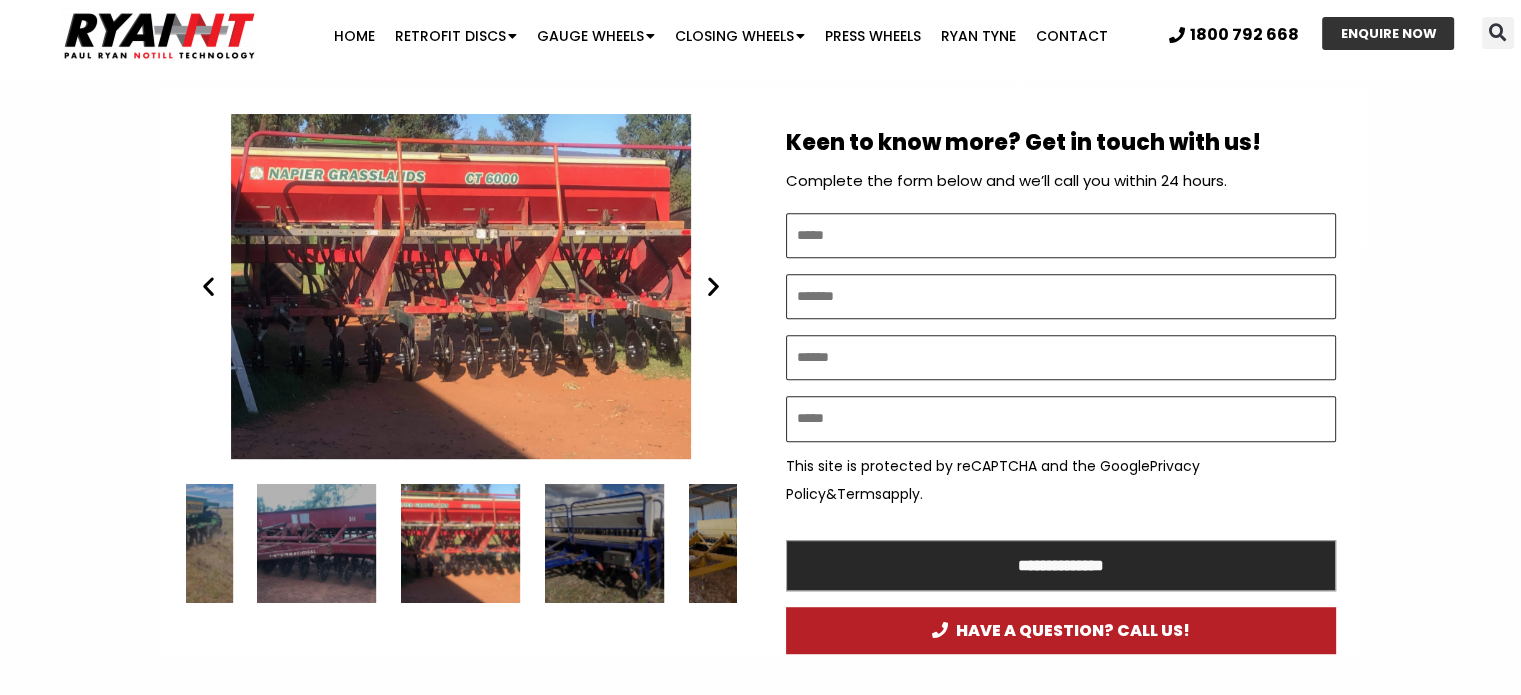 click at bounding box center [713, 286] 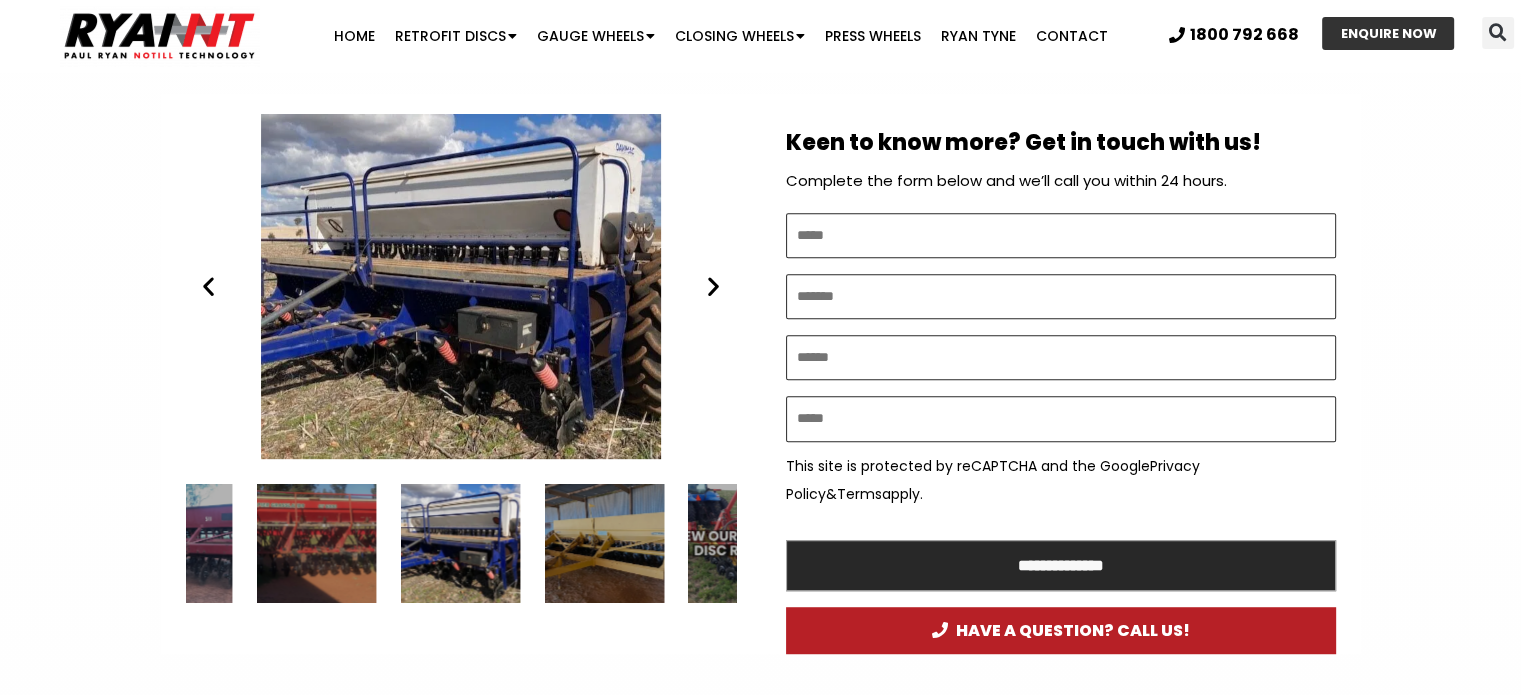 click at bounding box center [713, 286] 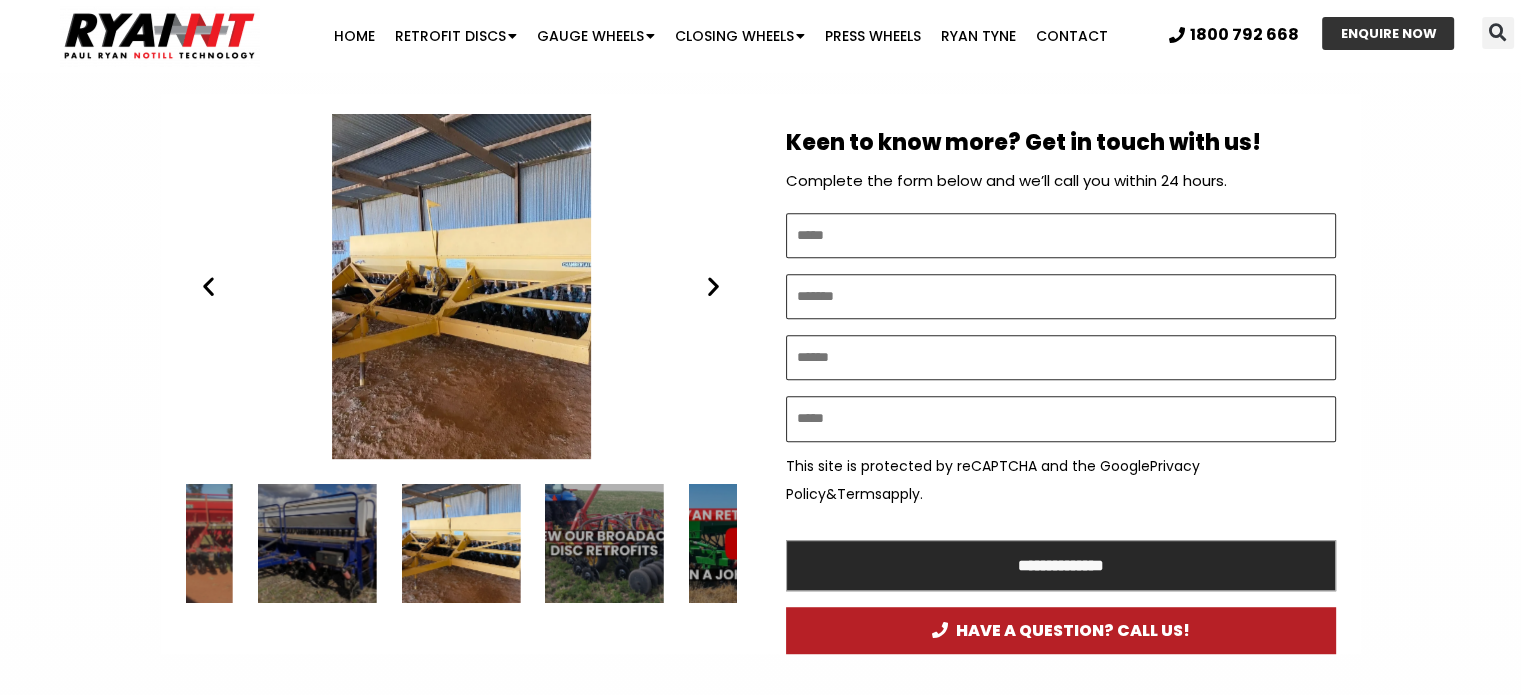 click at bounding box center (713, 286) 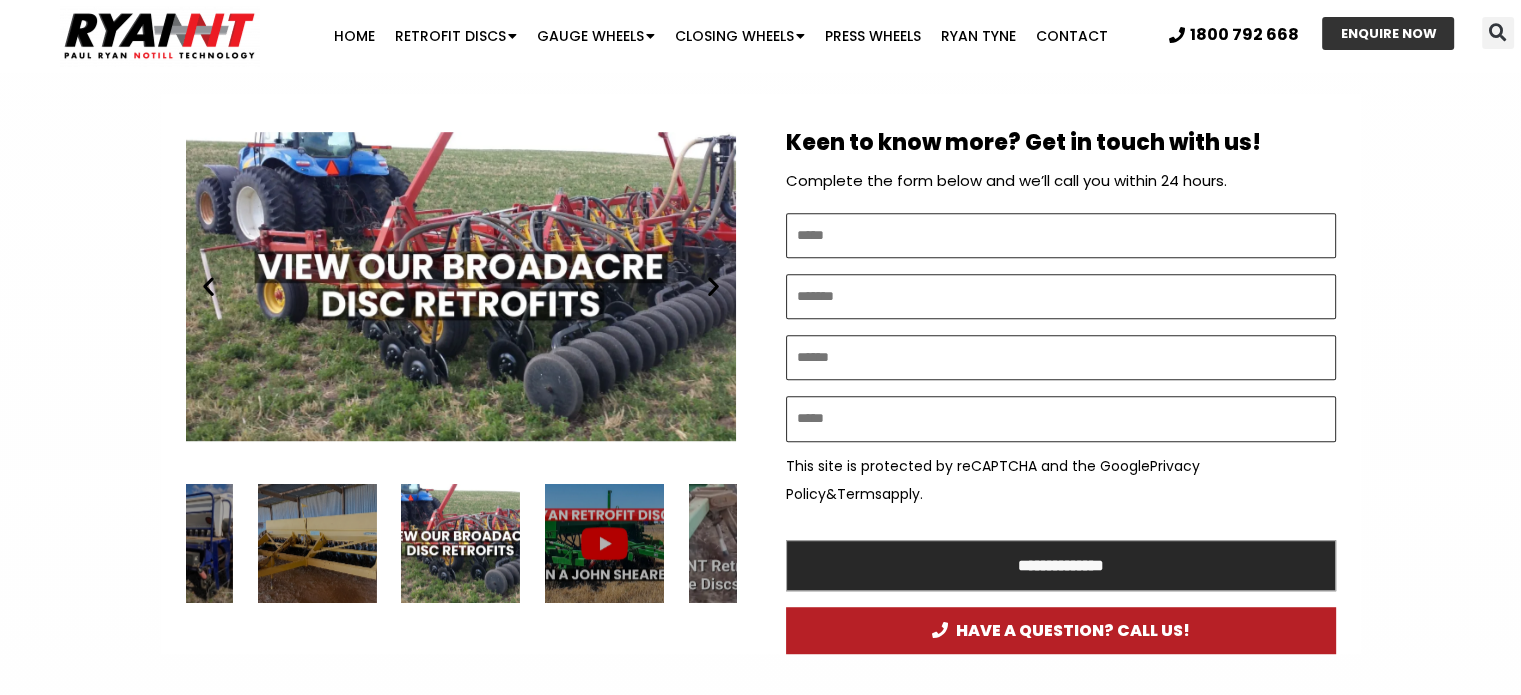 click at bounding box center (713, 286) 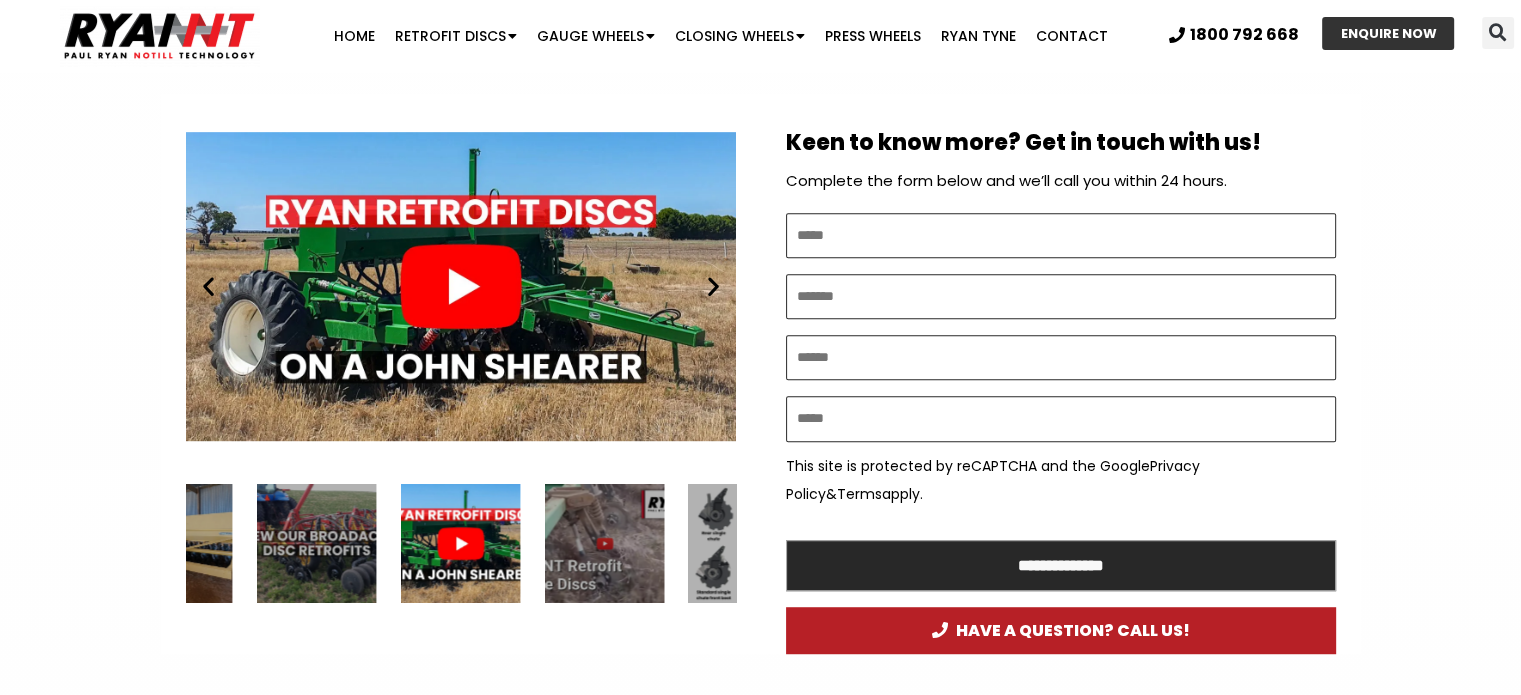 click at bounding box center (713, 286) 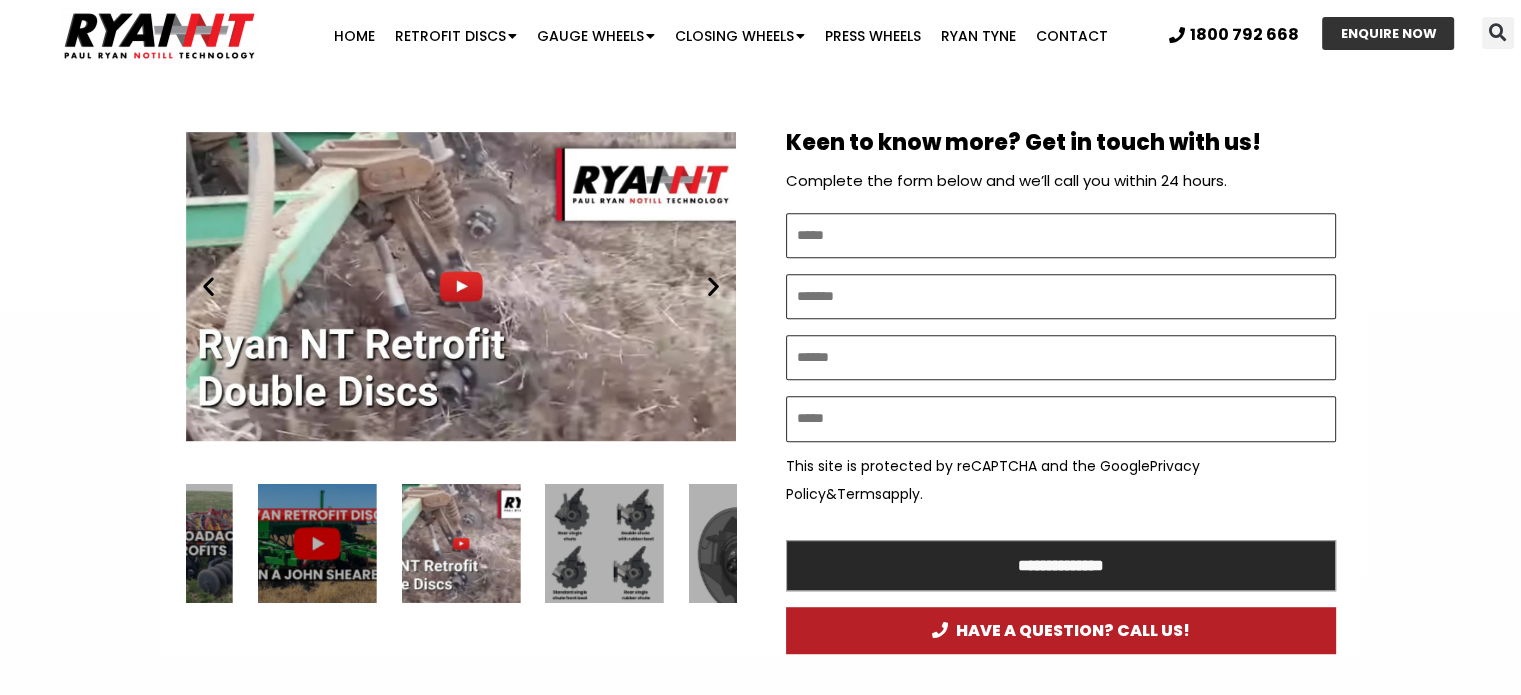 click at bounding box center (713, 286) 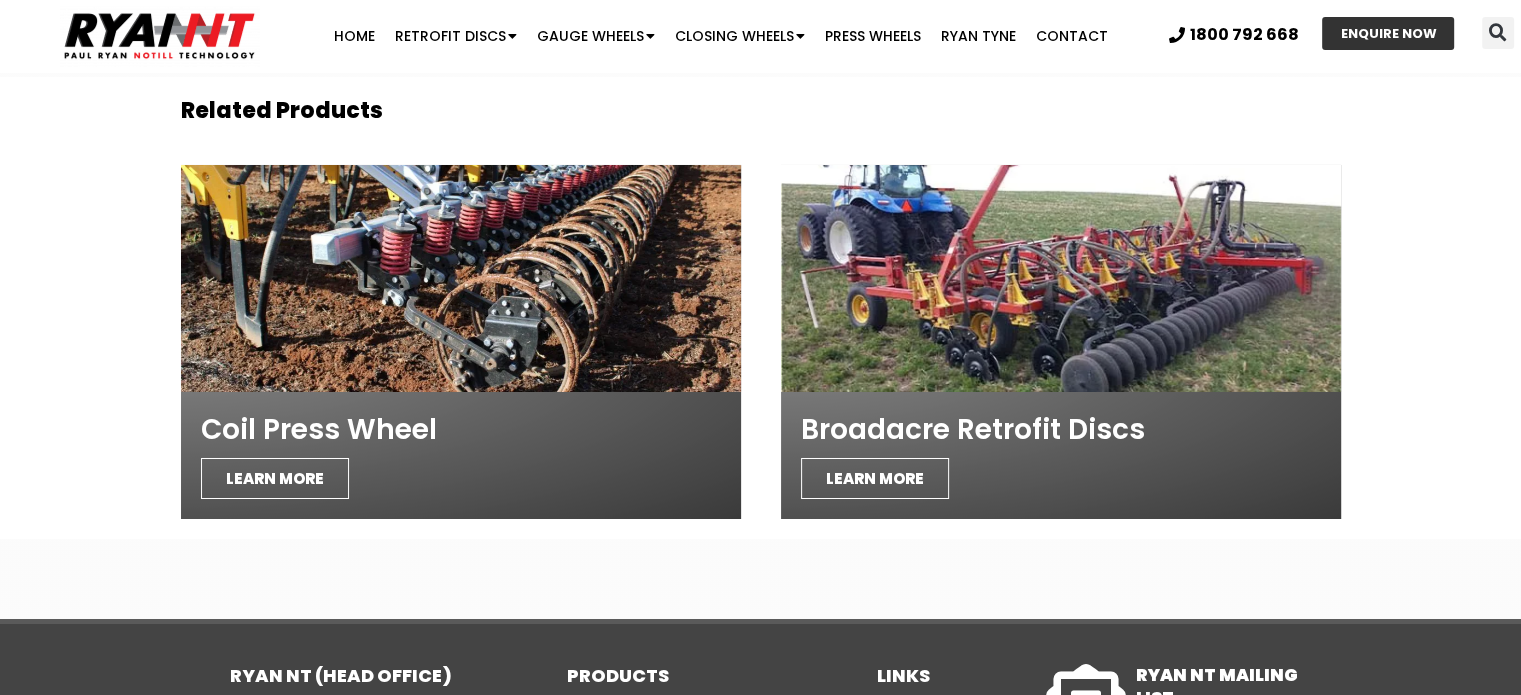 scroll, scrollTop: 7500, scrollLeft: 0, axis: vertical 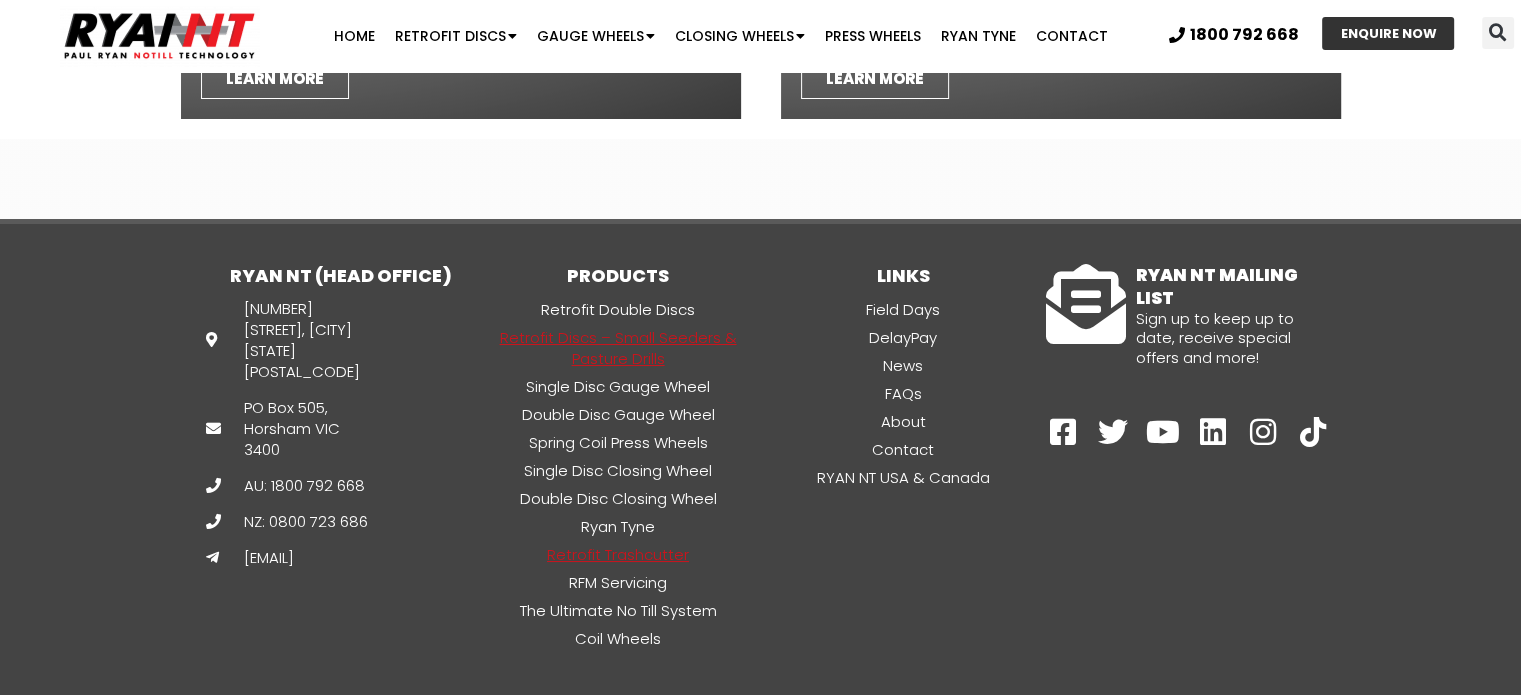 click on "Retrofit Trashcutter" 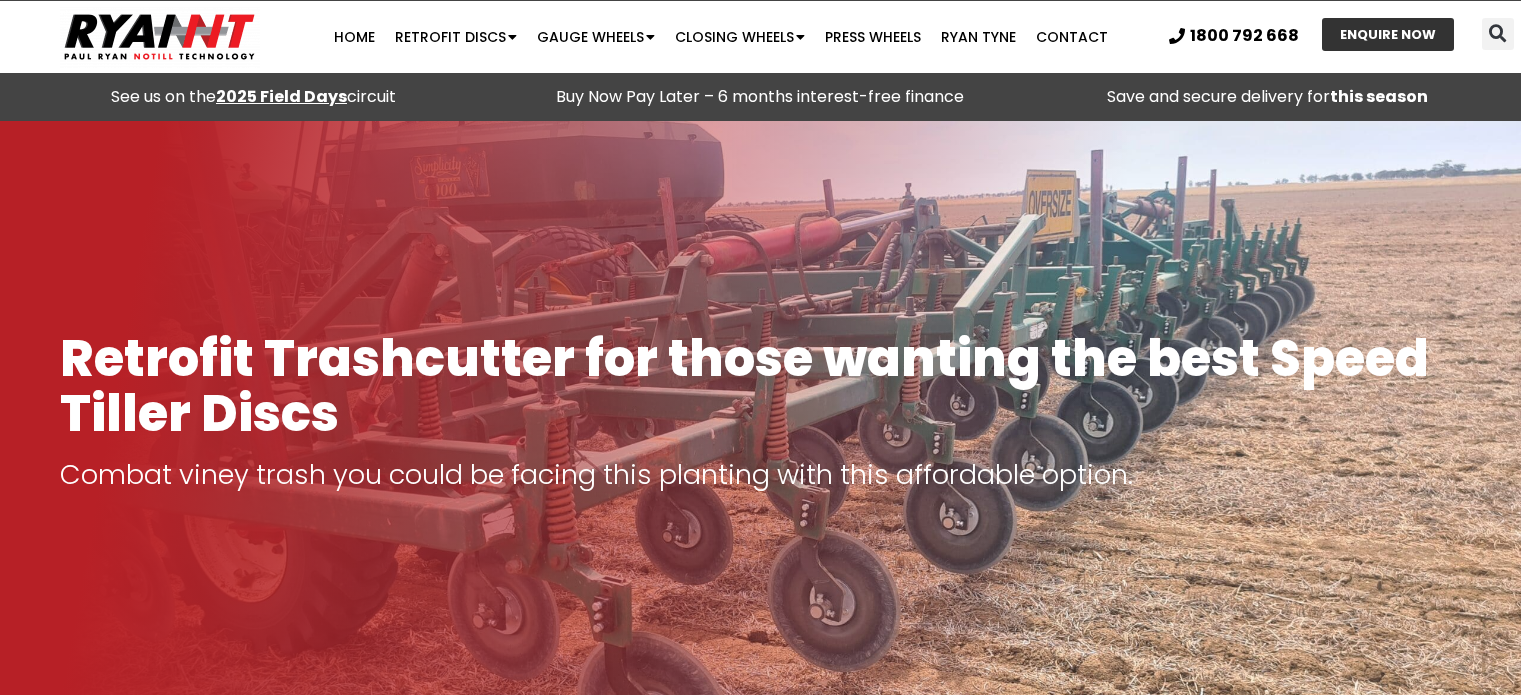 scroll, scrollTop: 0, scrollLeft: 0, axis: both 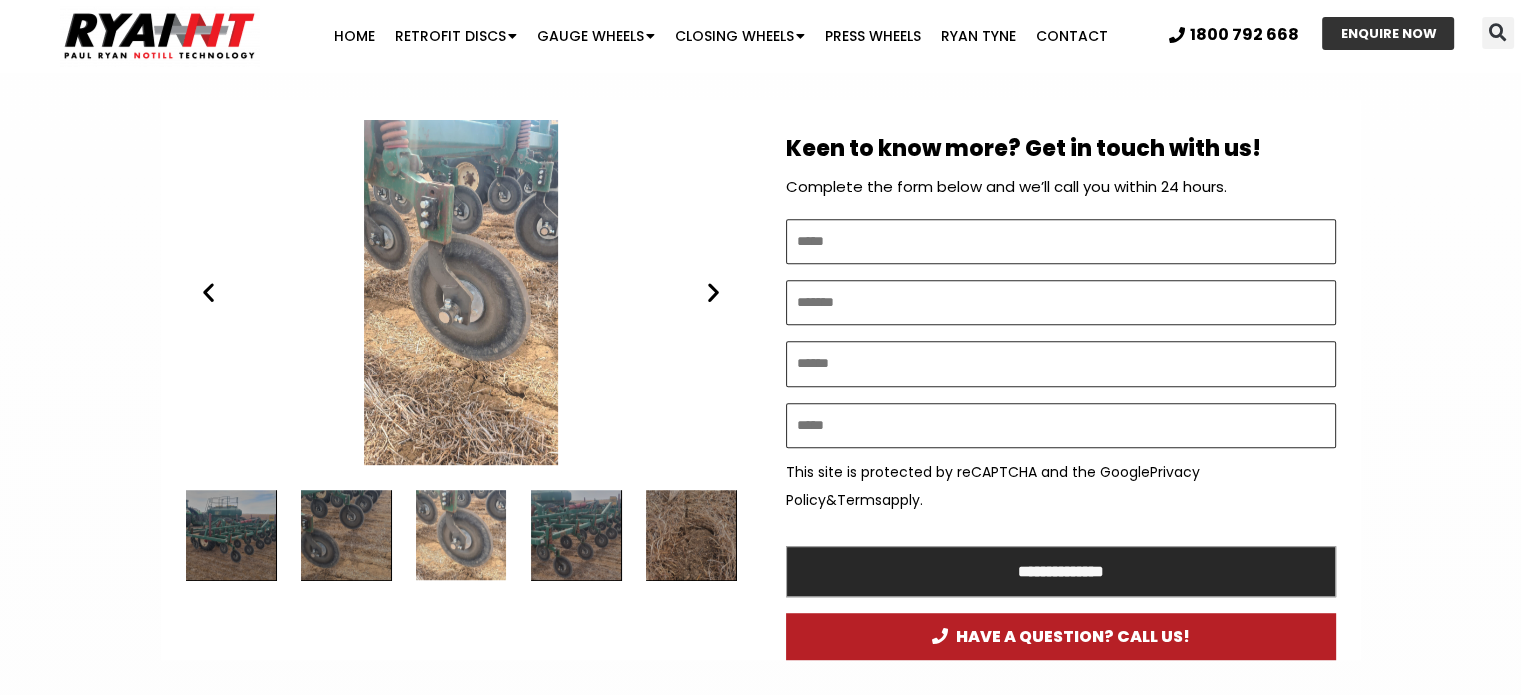 click at bounding box center (713, 292) 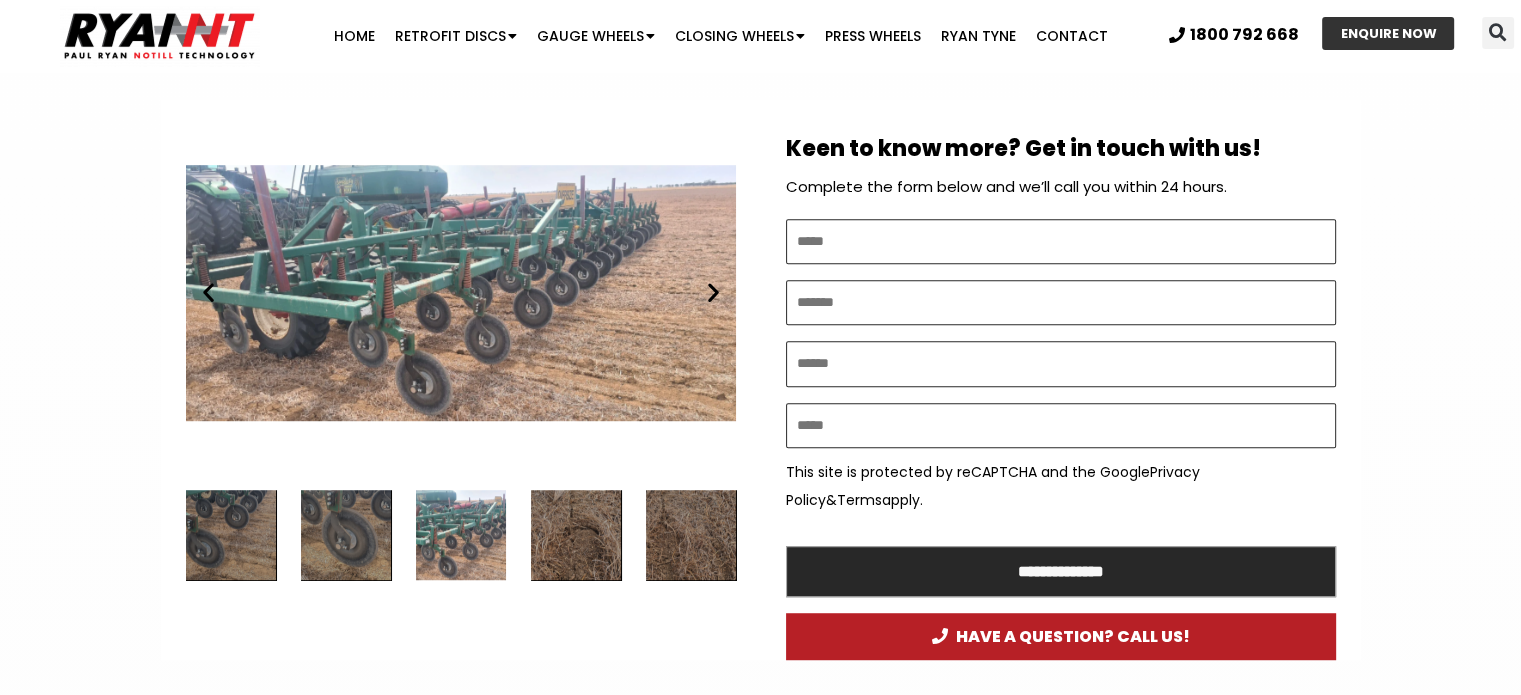 click at bounding box center (713, 292) 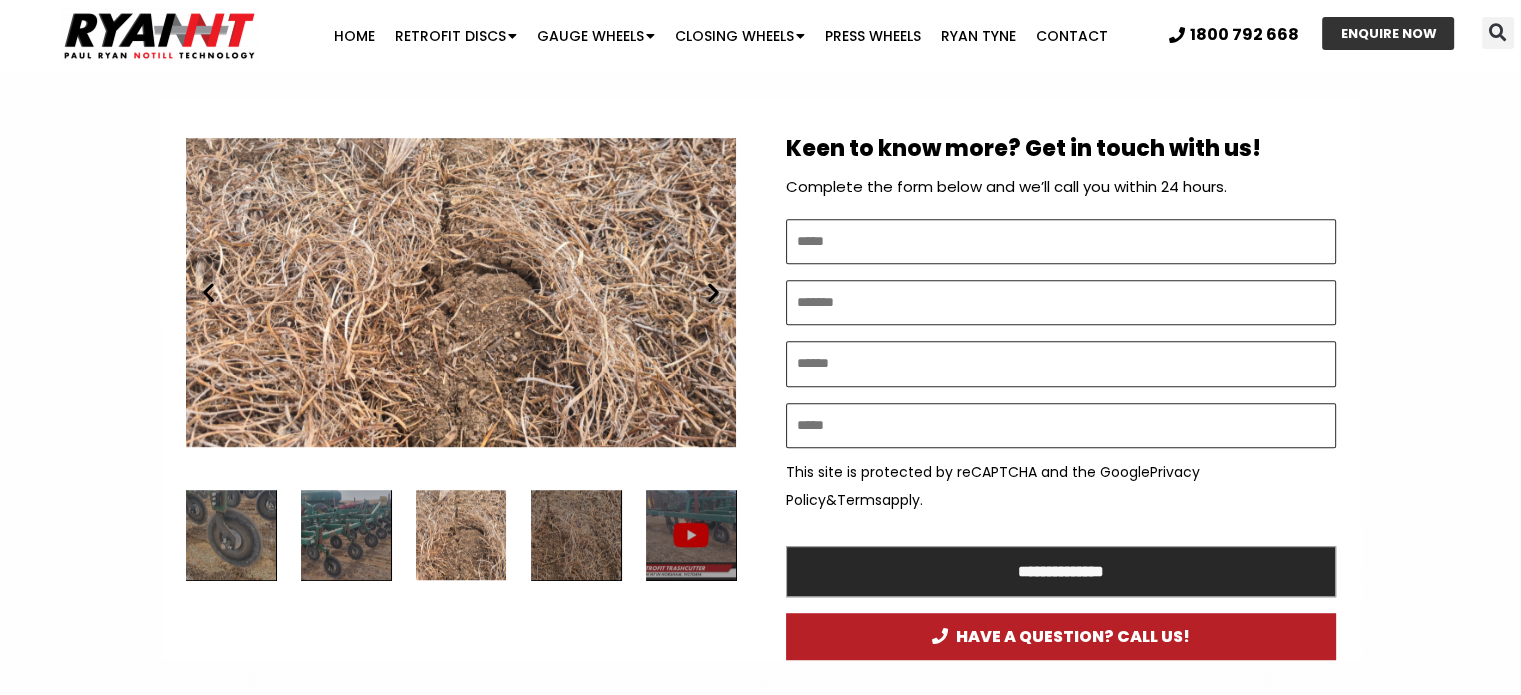 click at bounding box center (713, 292) 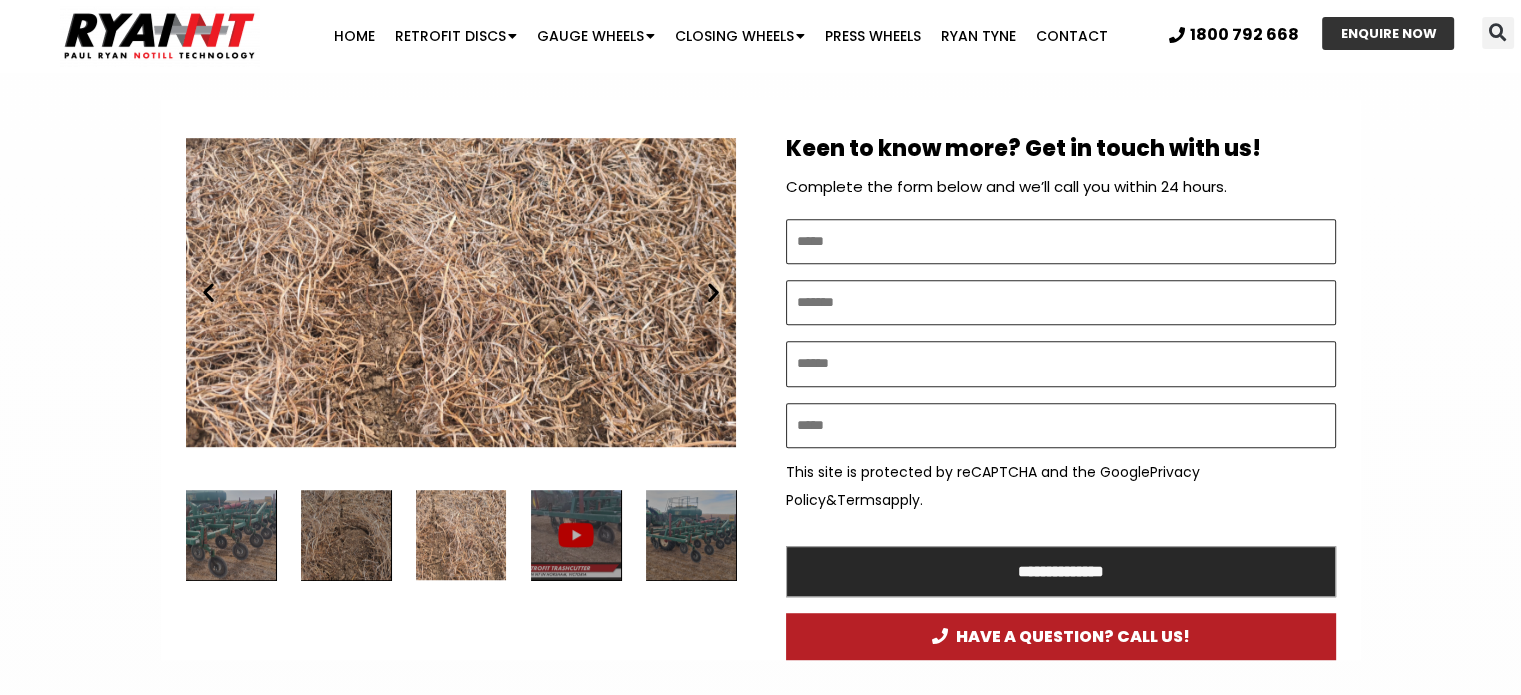 click at bounding box center [713, 292] 